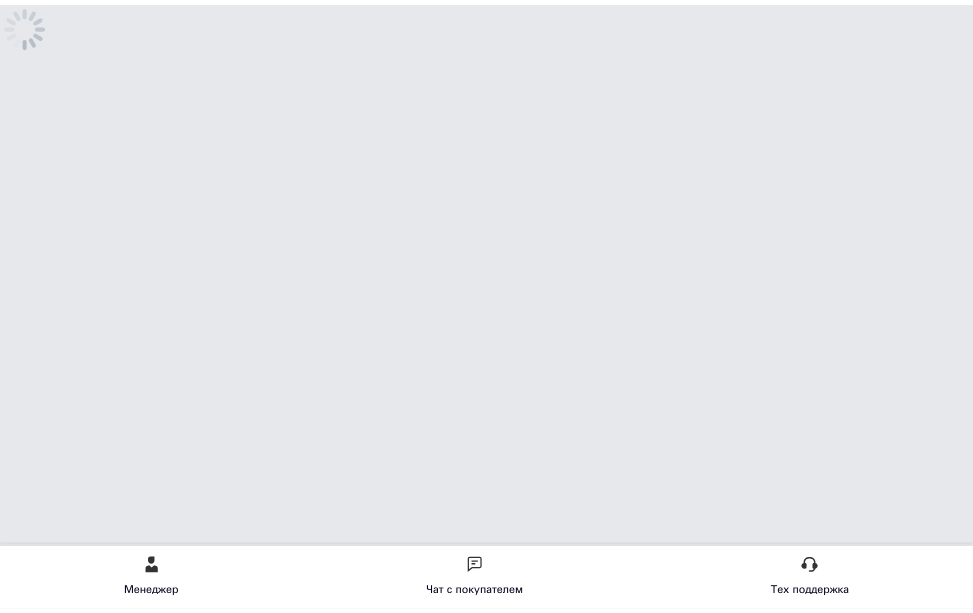 scroll, scrollTop: 0, scrollLeft: 0, axis: both 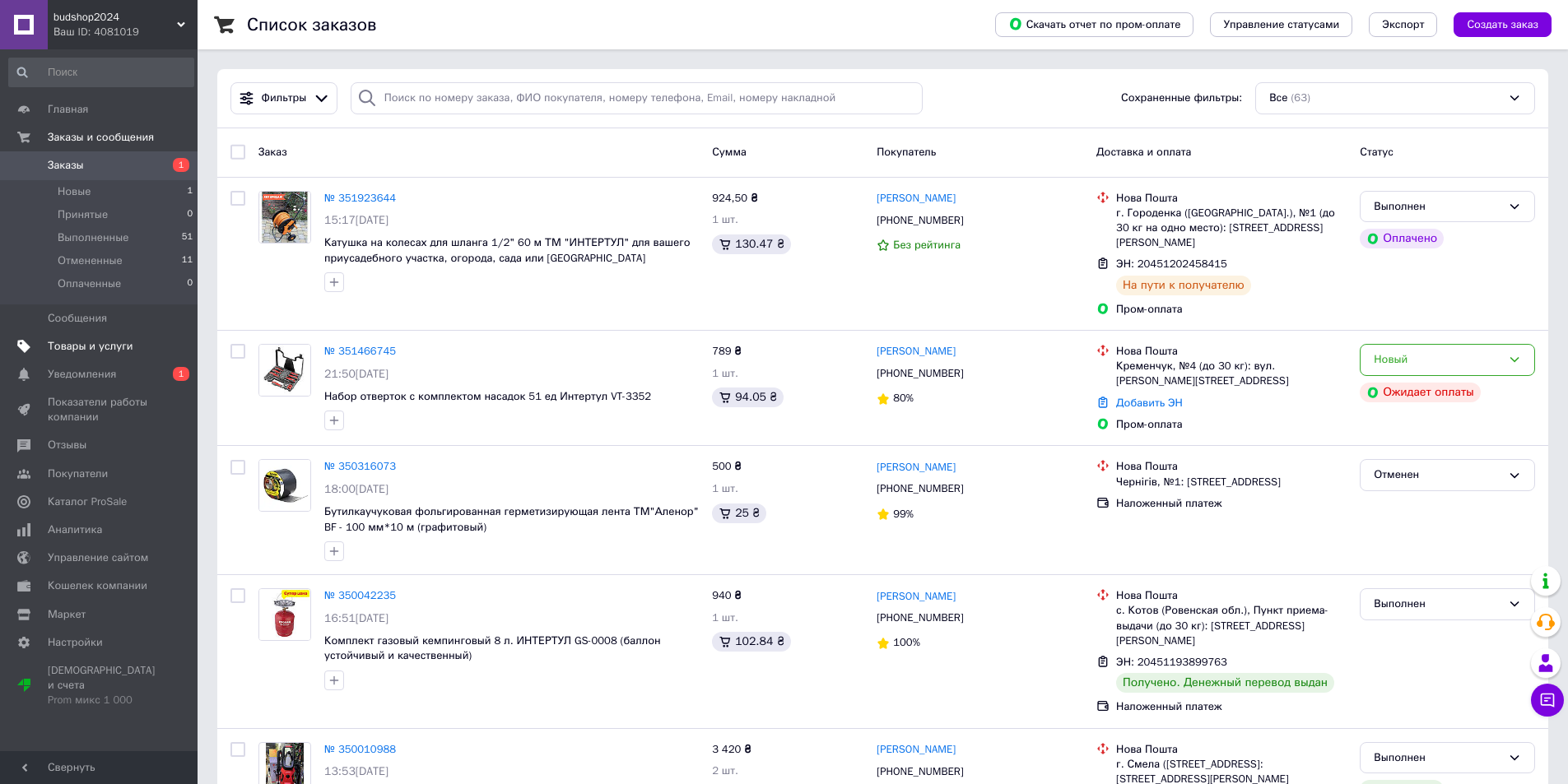 click on "Товары и услуги" at bounding box center [91, 346] 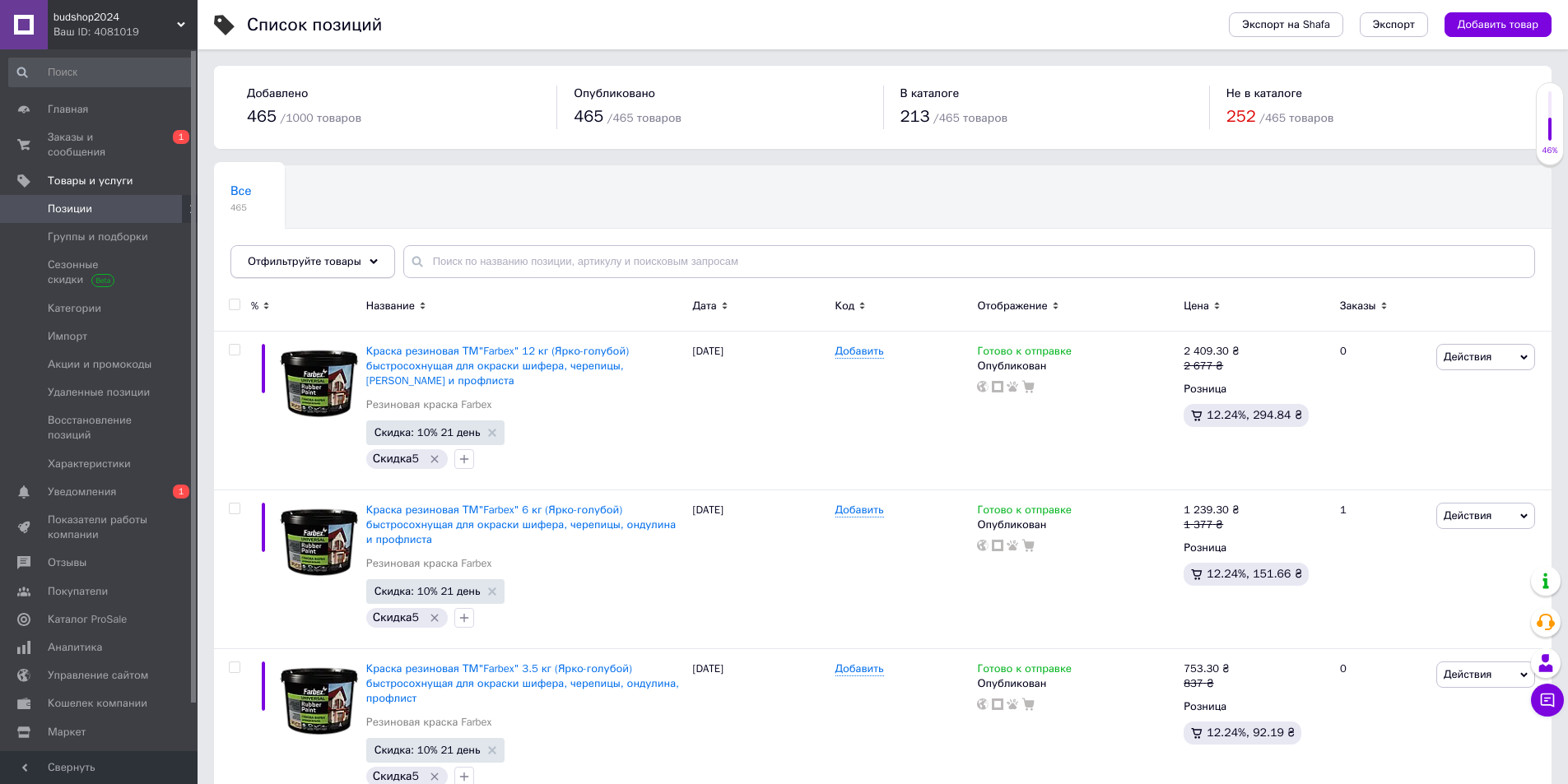 click on "Отфильтруйте товары" at bounding box center [305, 261] 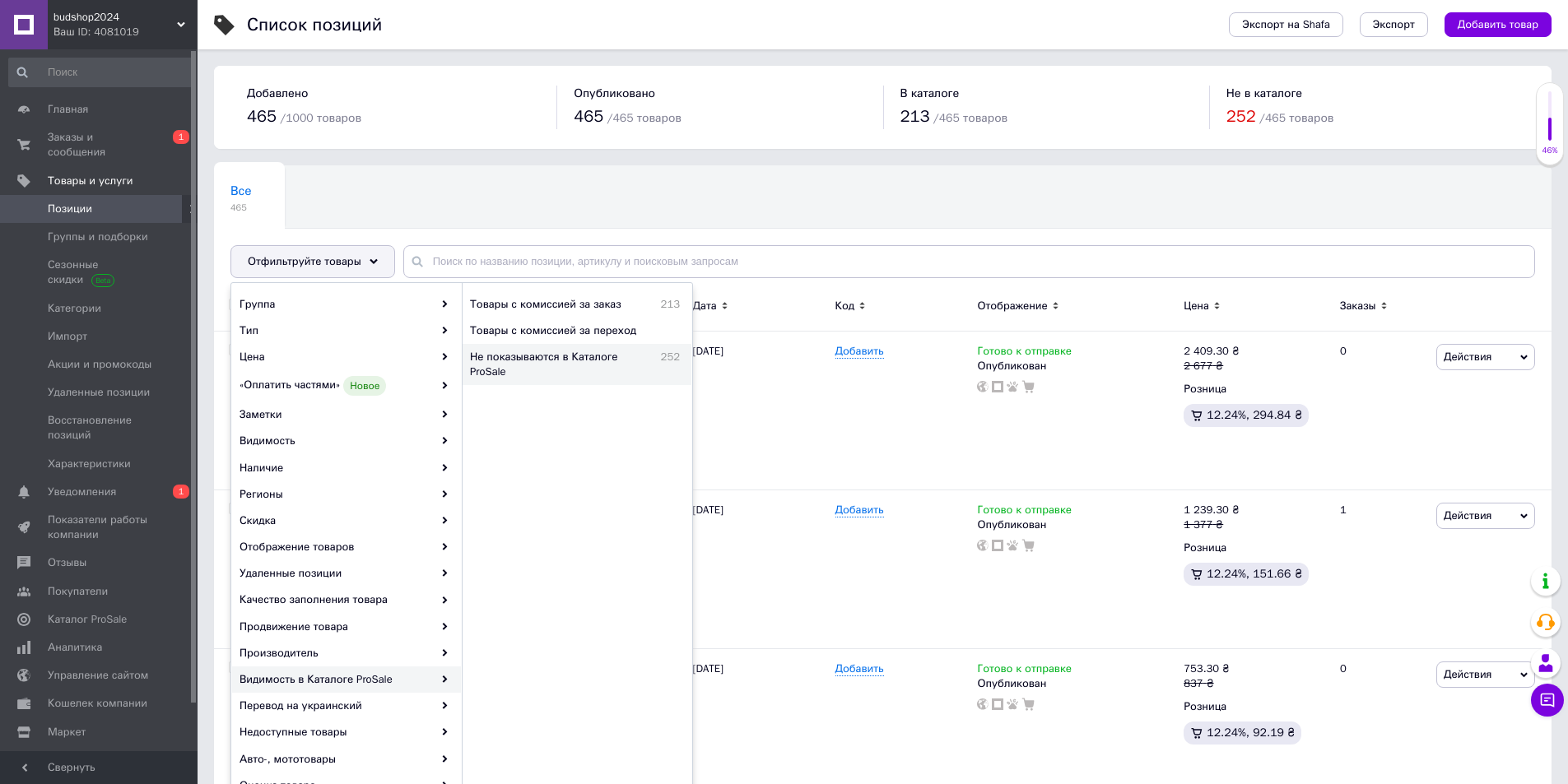 click on "Не показываются в Каталоге ProSale" at bounding box center [561, 364] 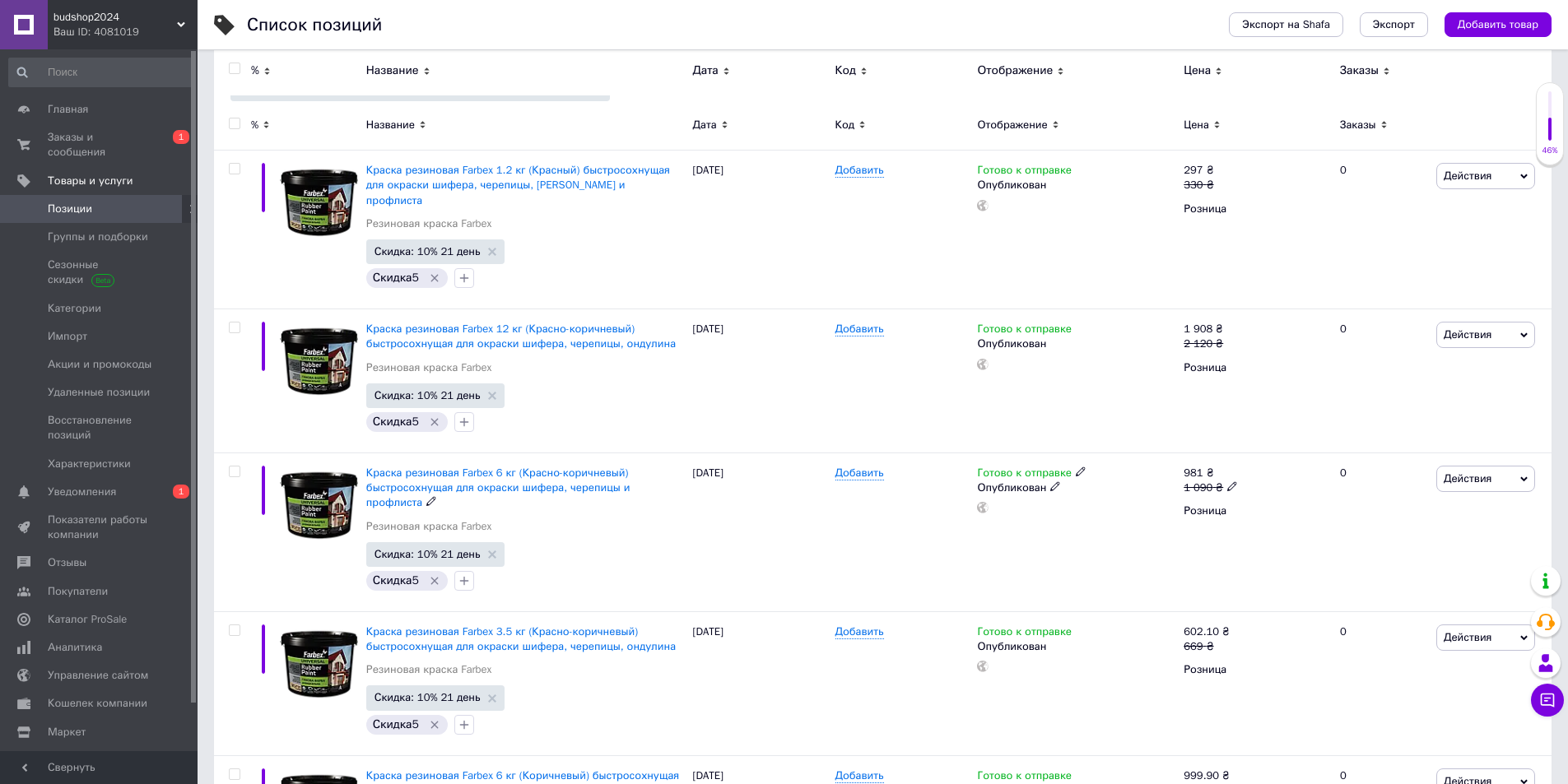 scroll, scrollTop: 82, scrollLeft: 0, axis: vertical 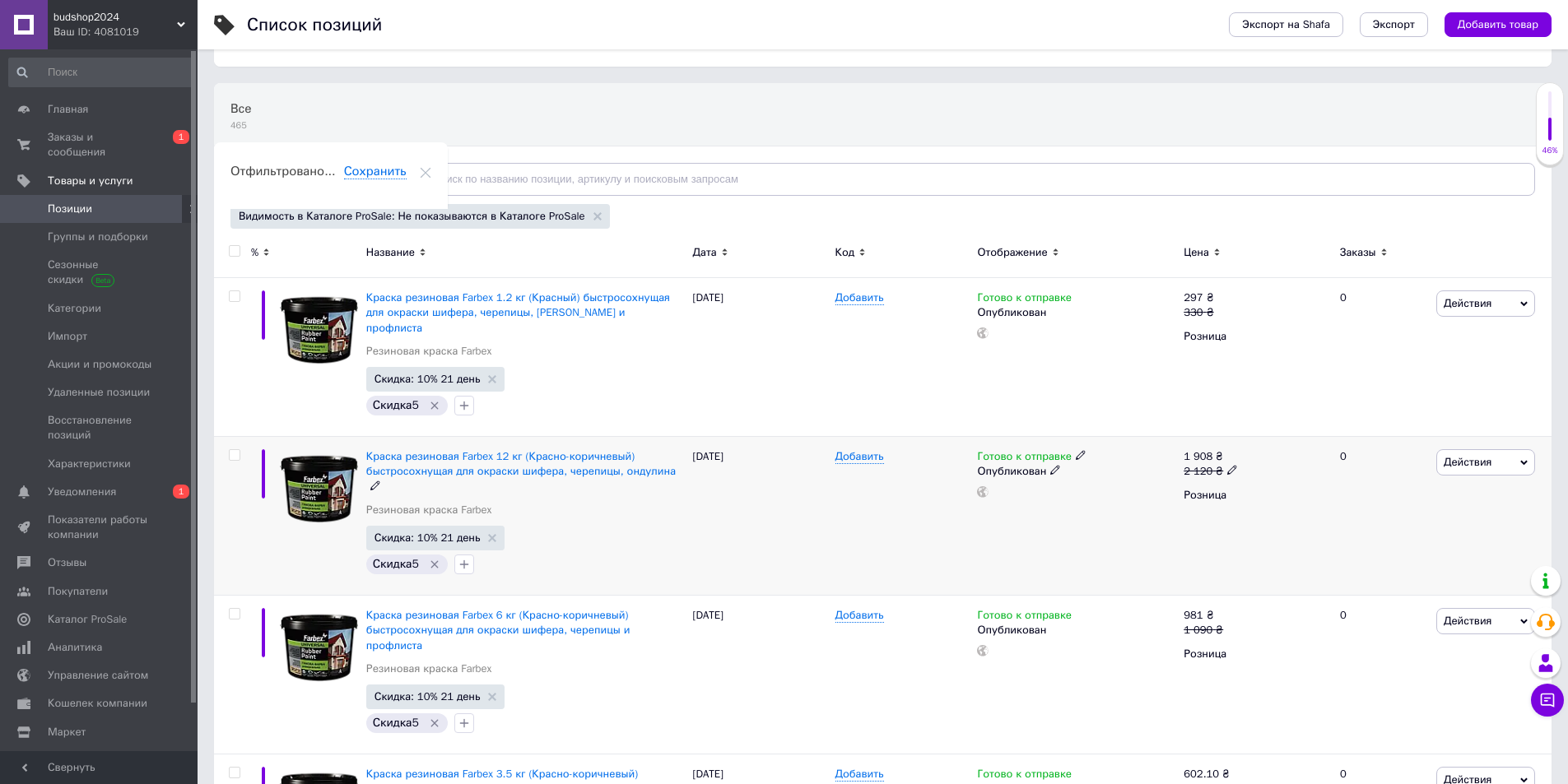 click at bounding box center (234, 455) 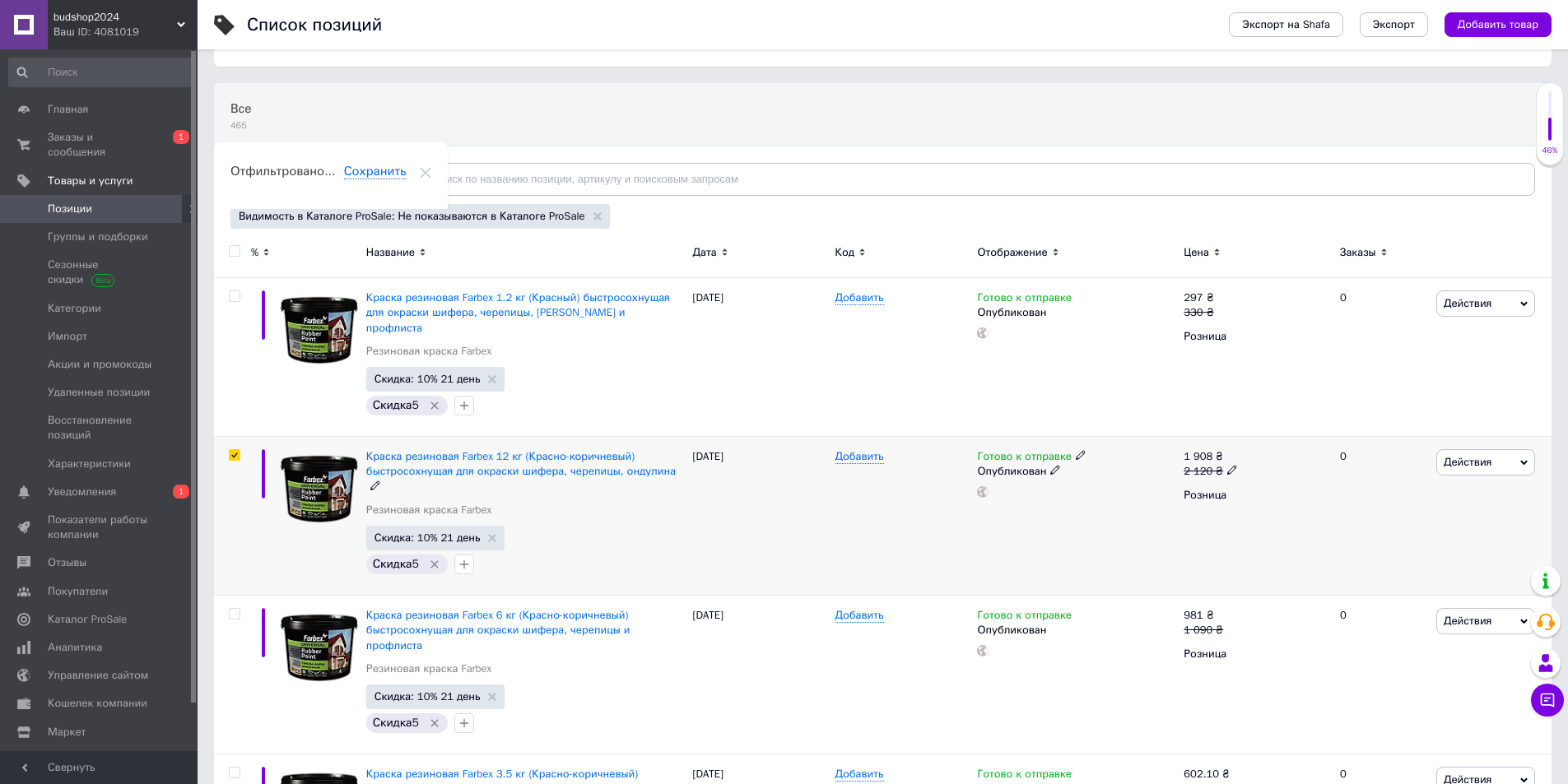 checkbox on "true" 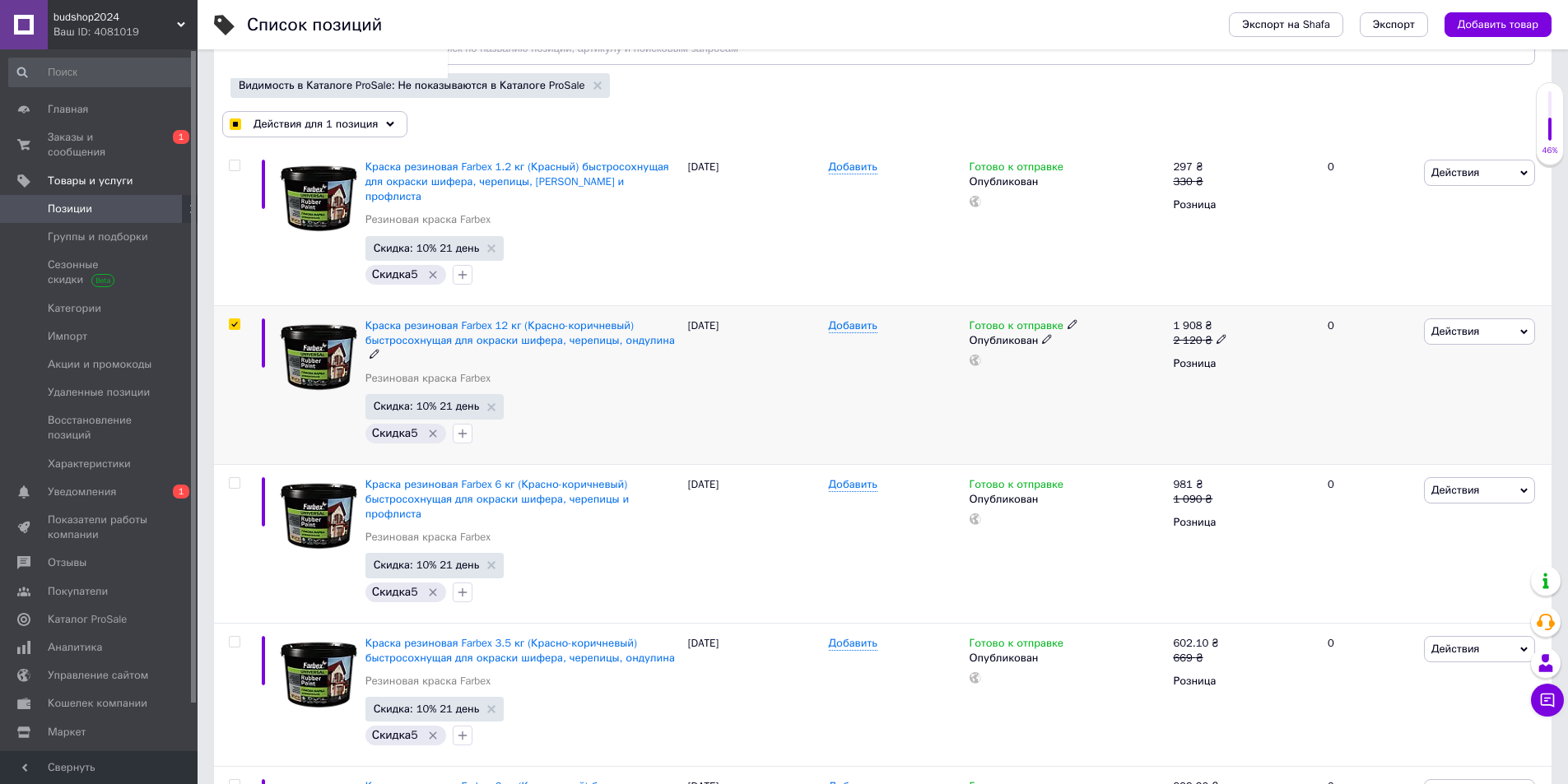 scroll, scrollTop: 247, scrollLeft: 0, axis: vertical 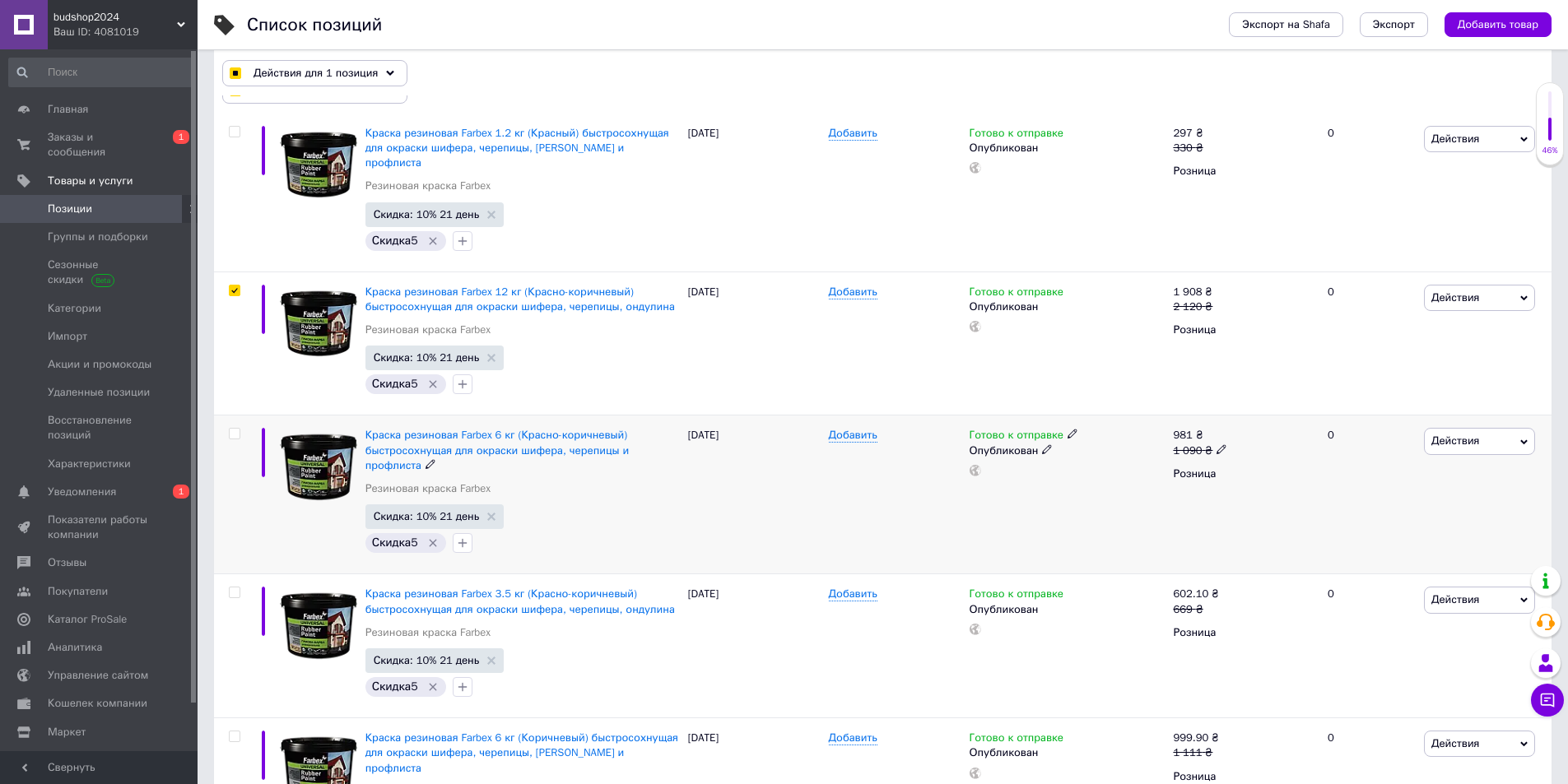 click at bounding box center (234, 434) 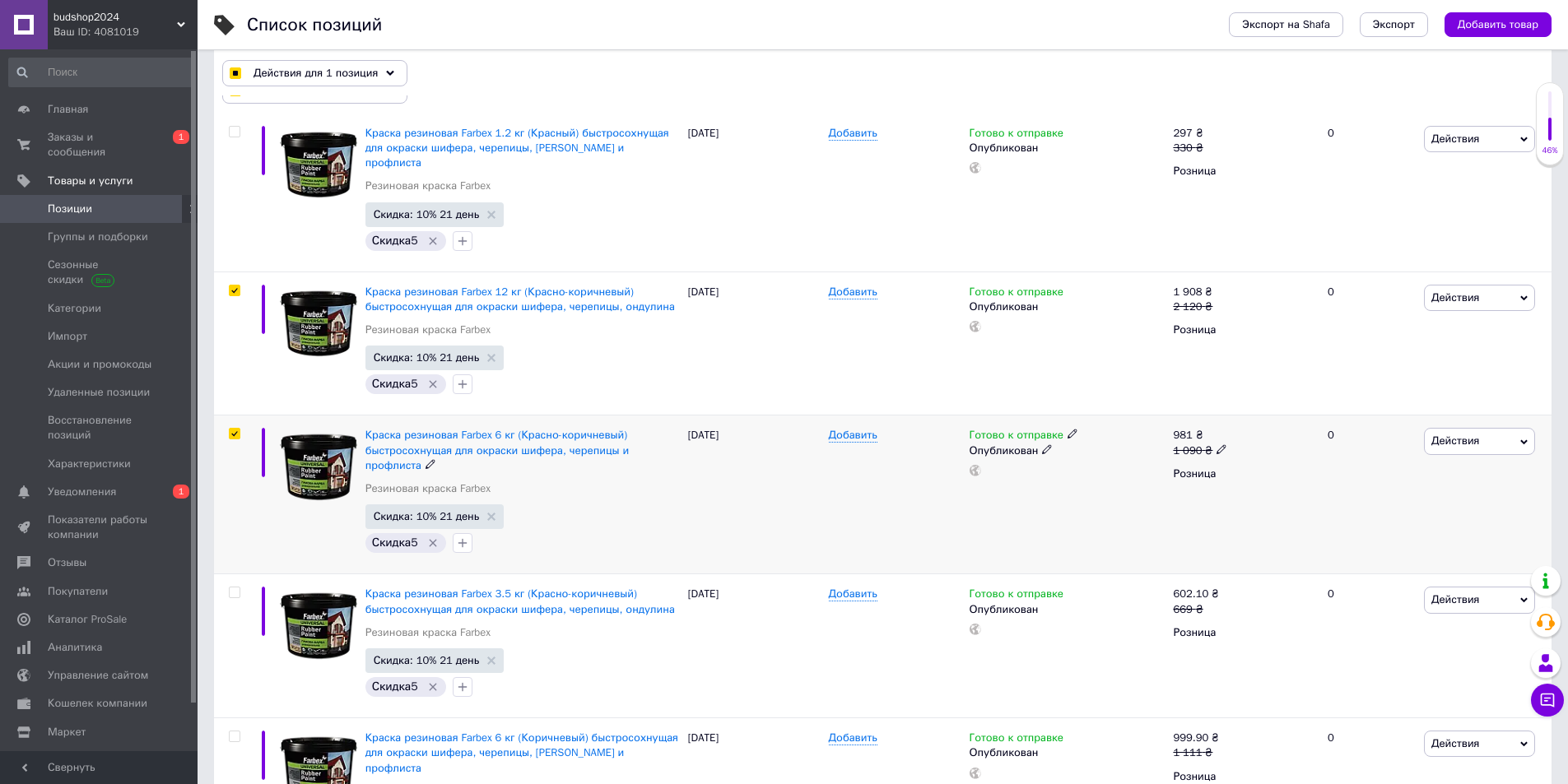 checkbox on "true" 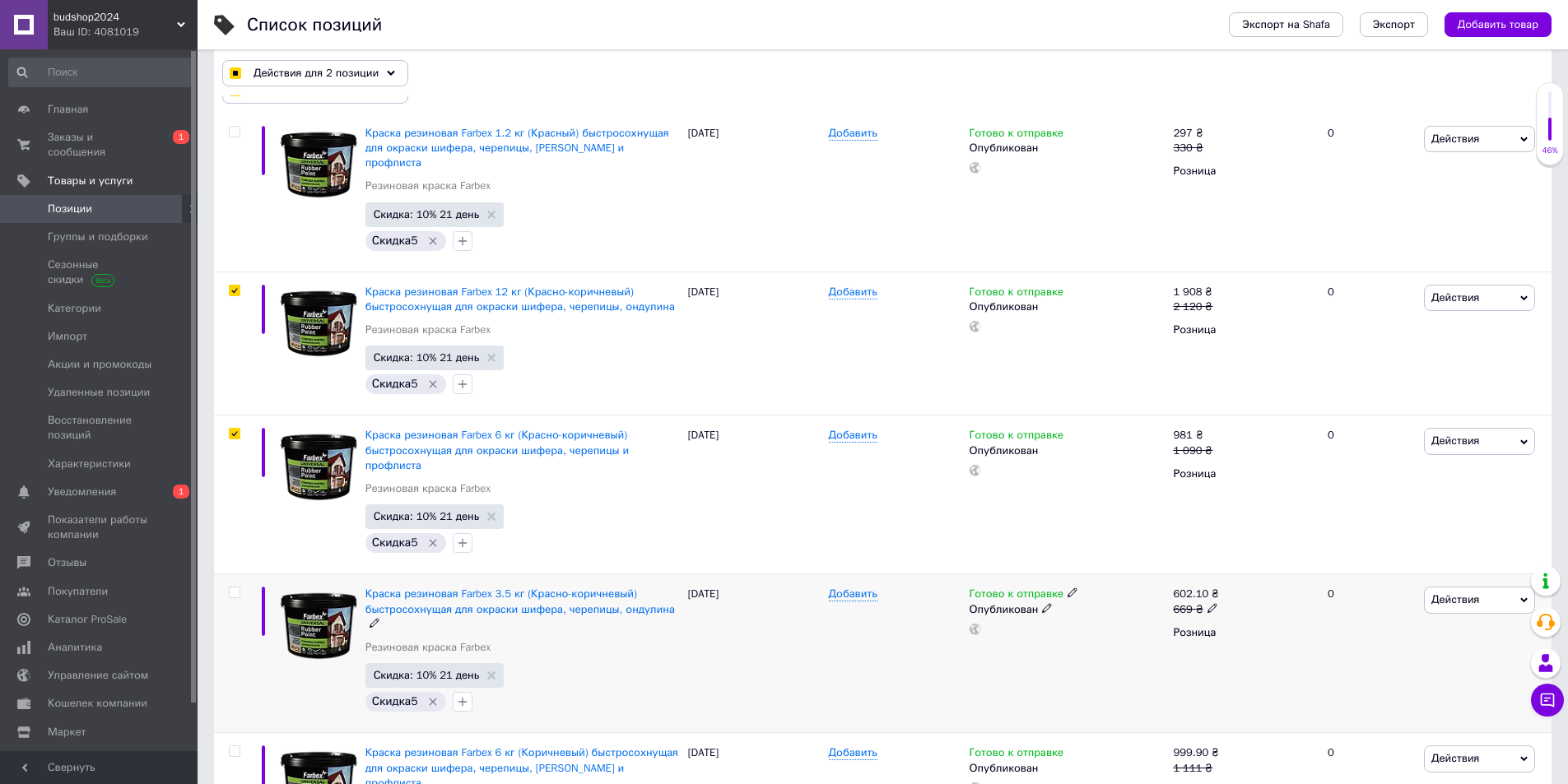 click at bounding box center (234, 592) 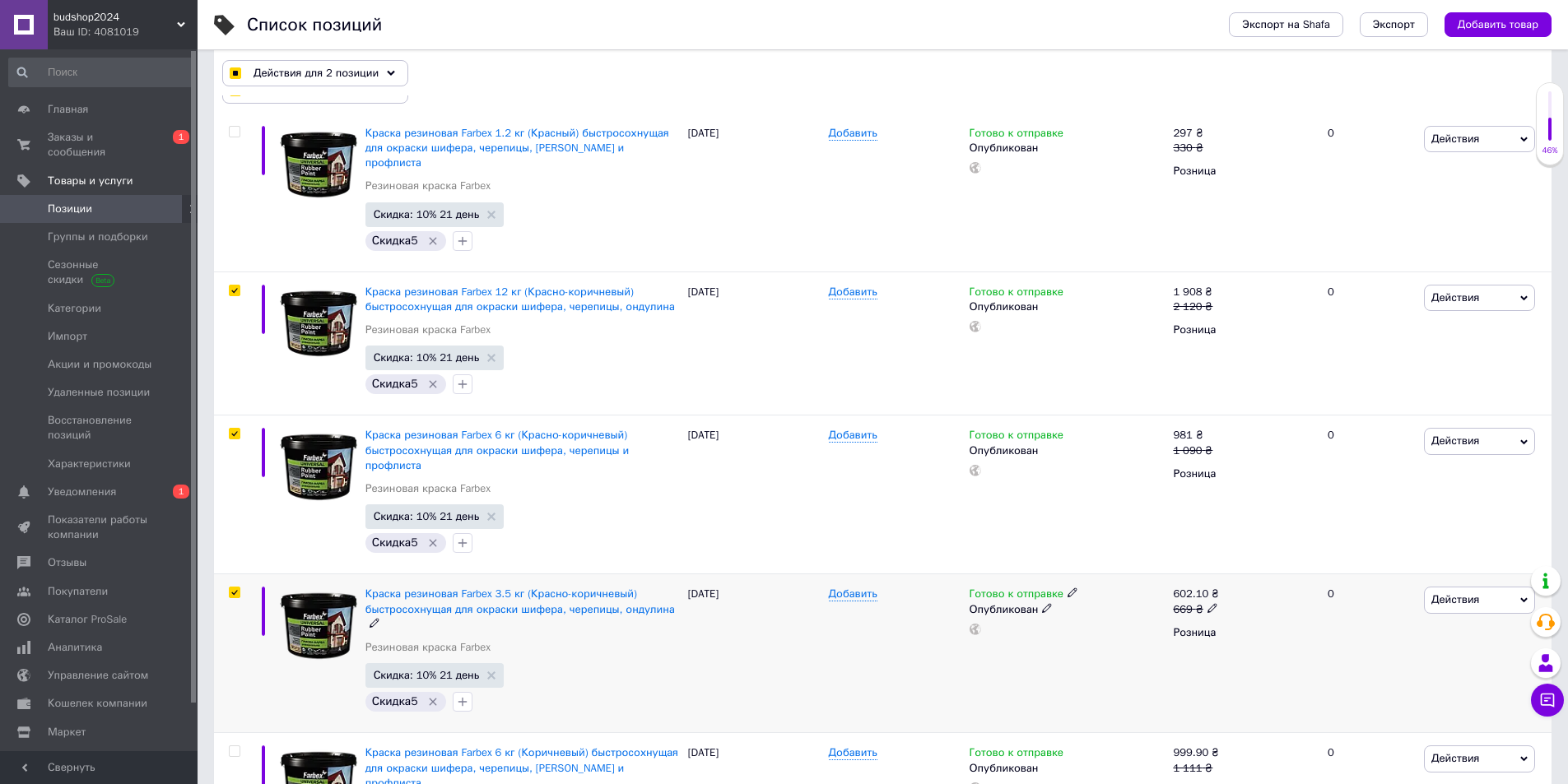 checkbox on "true" 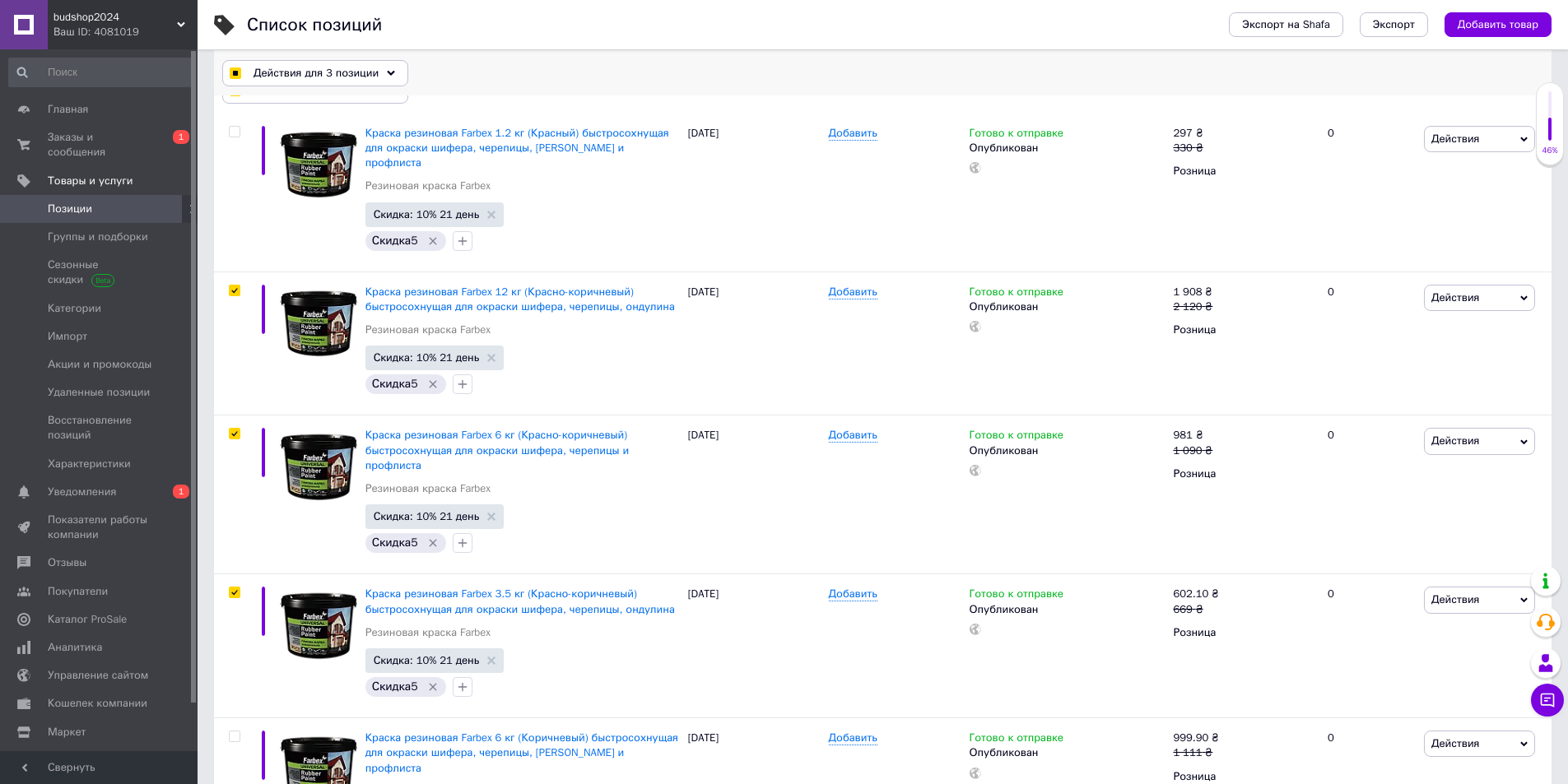 click on "Действия для 3 позиции" at bounding box center (316, 73) 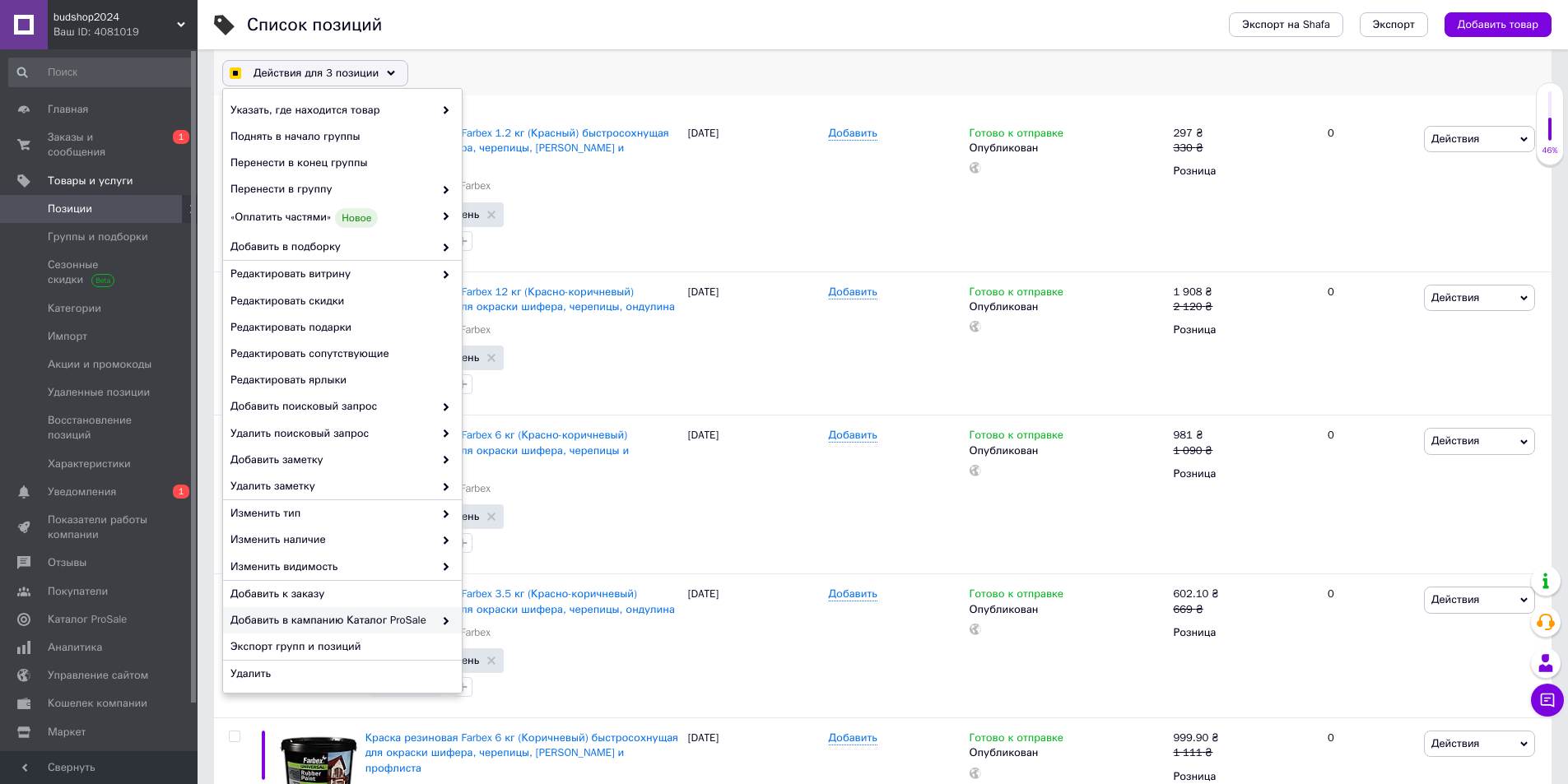 checkbox on "true" 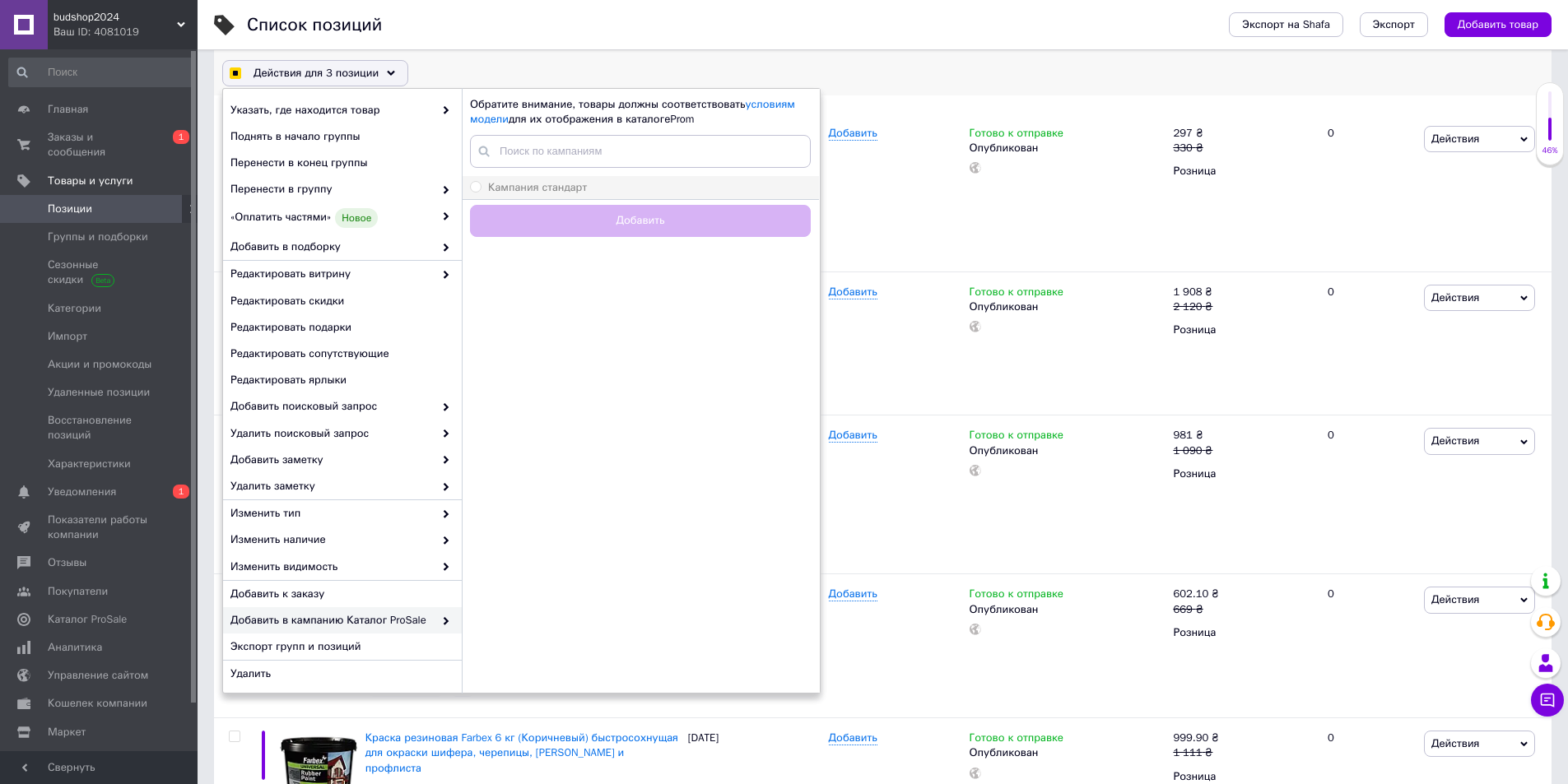 click on "Кампания стандарт" at bounding box center (537, 187) 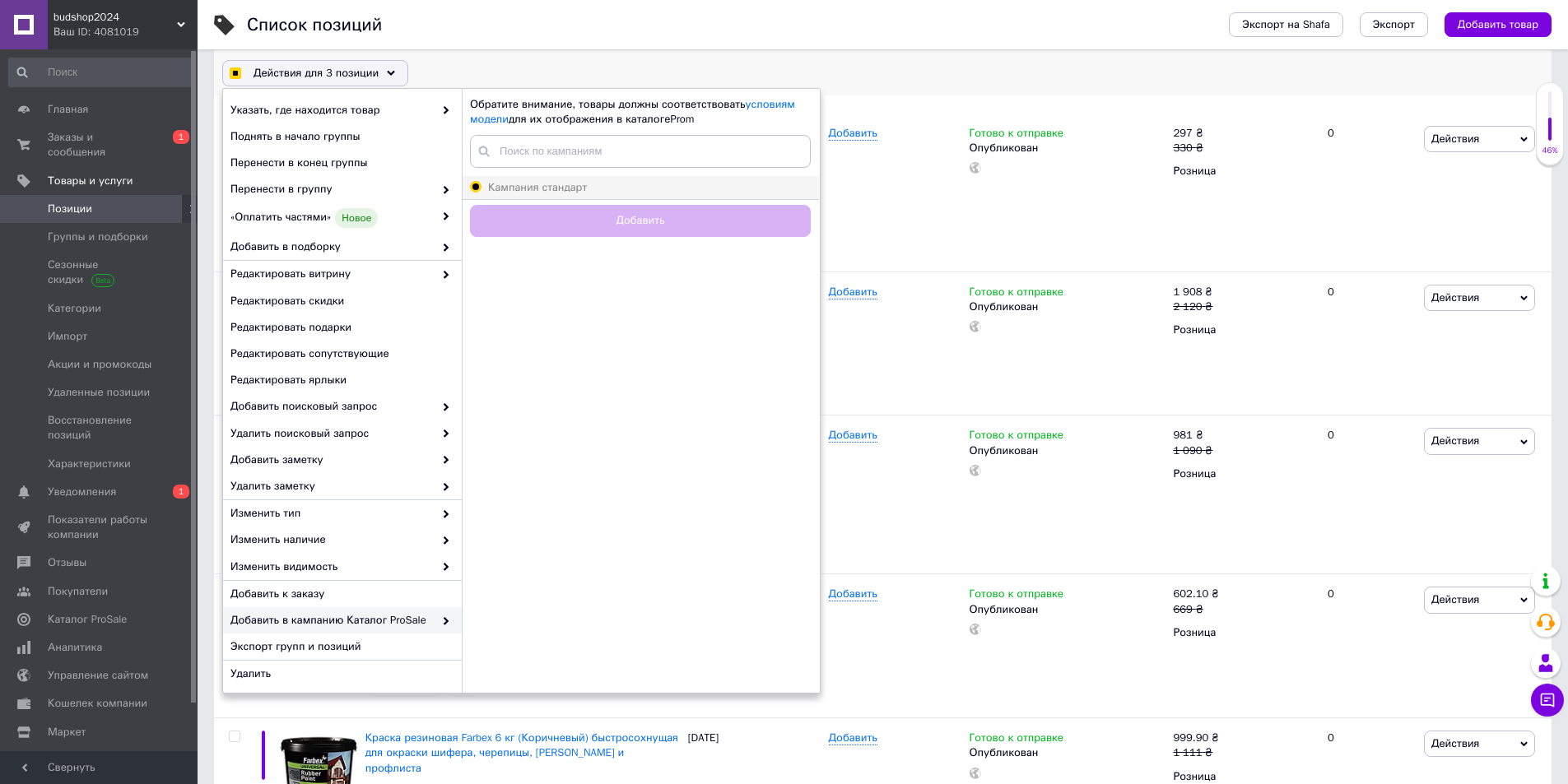 click on "Кампания стандарт" at bounding box center [475, 186] 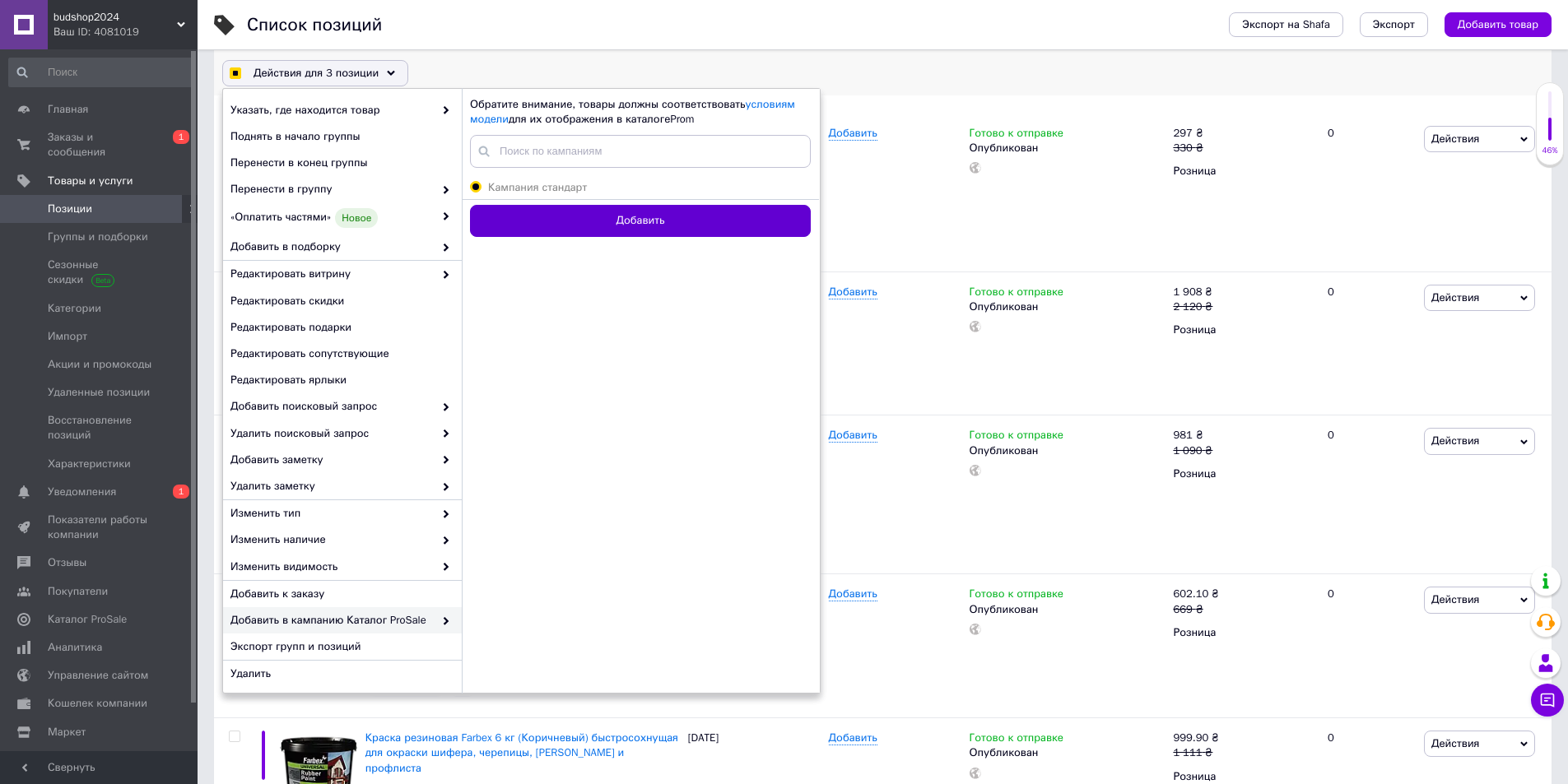 click on "Добавить" at bounding box center [640, 220] 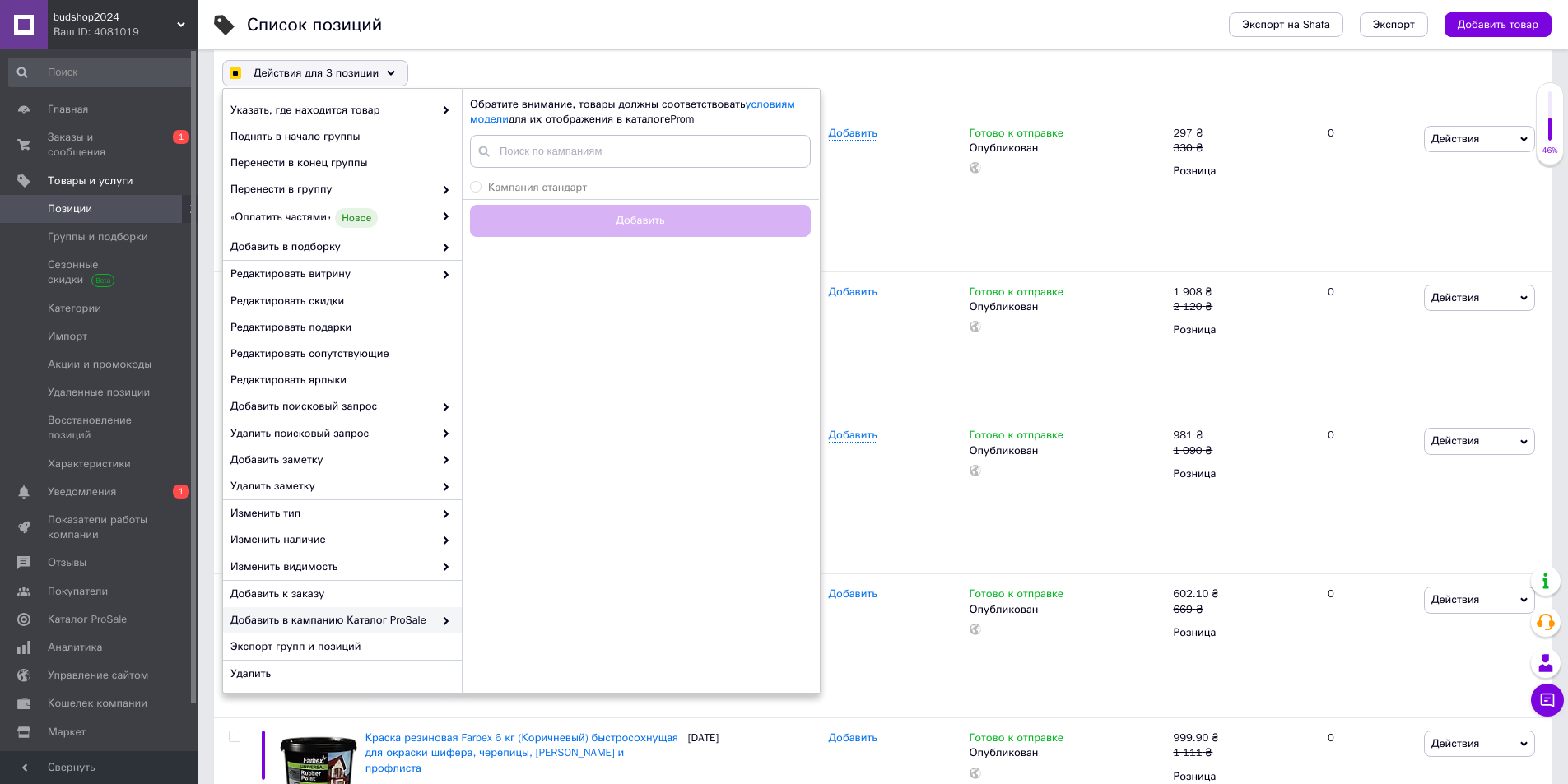 checkbox on "true" 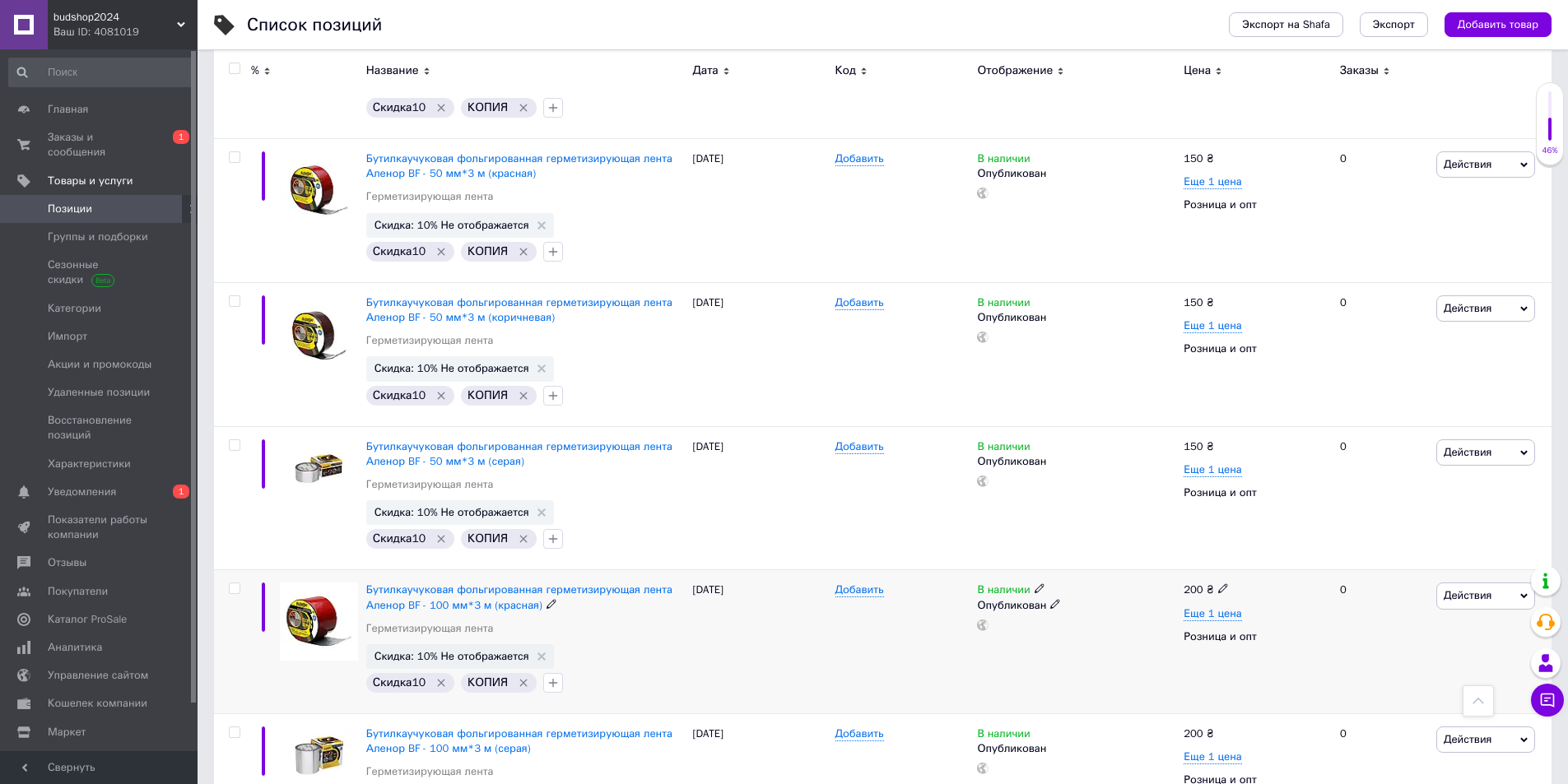 scroll, scrollTop: 7075, scrollLeft: 0, axis: vertical 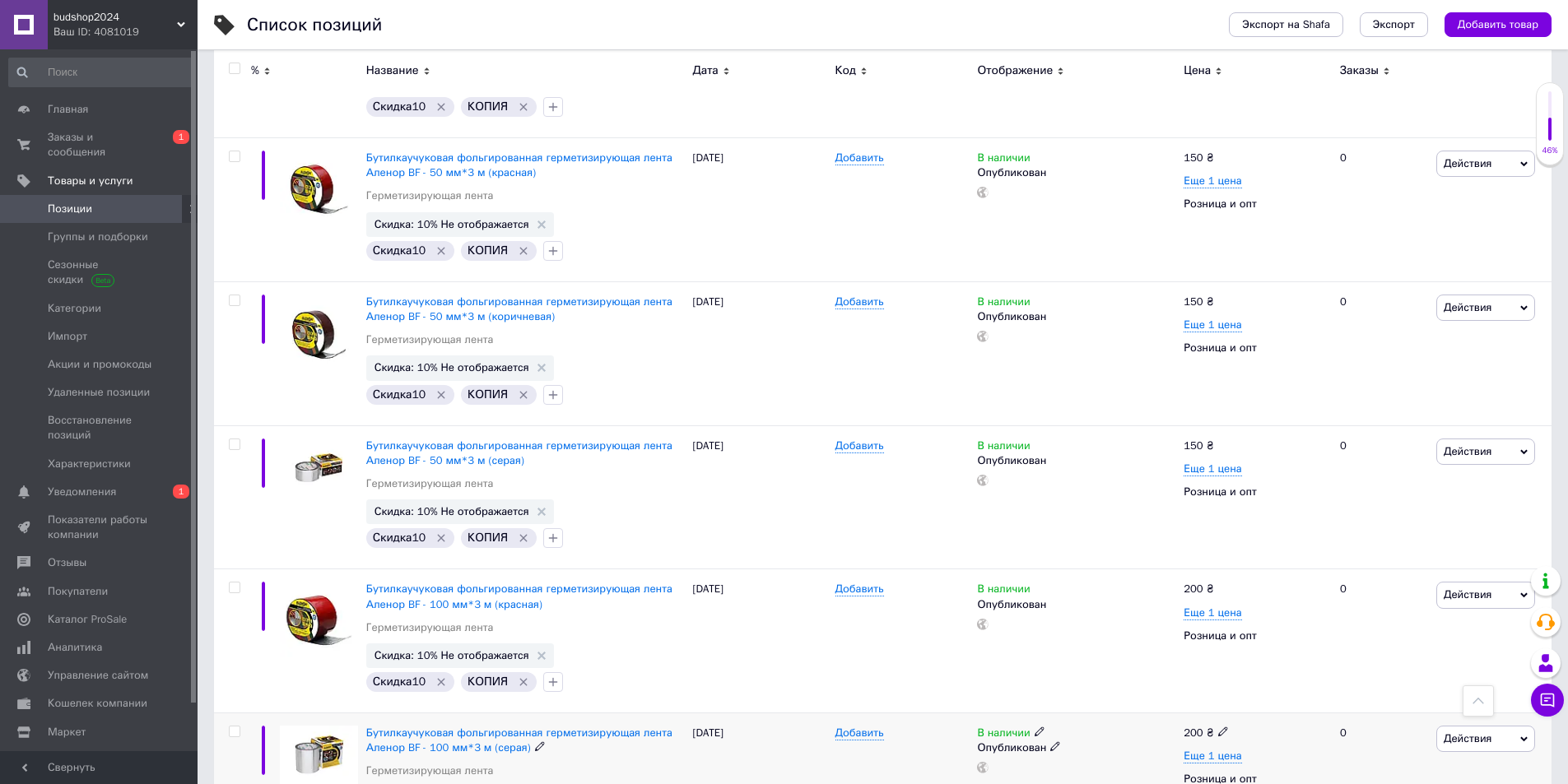 click at bounding box center (234, 731) 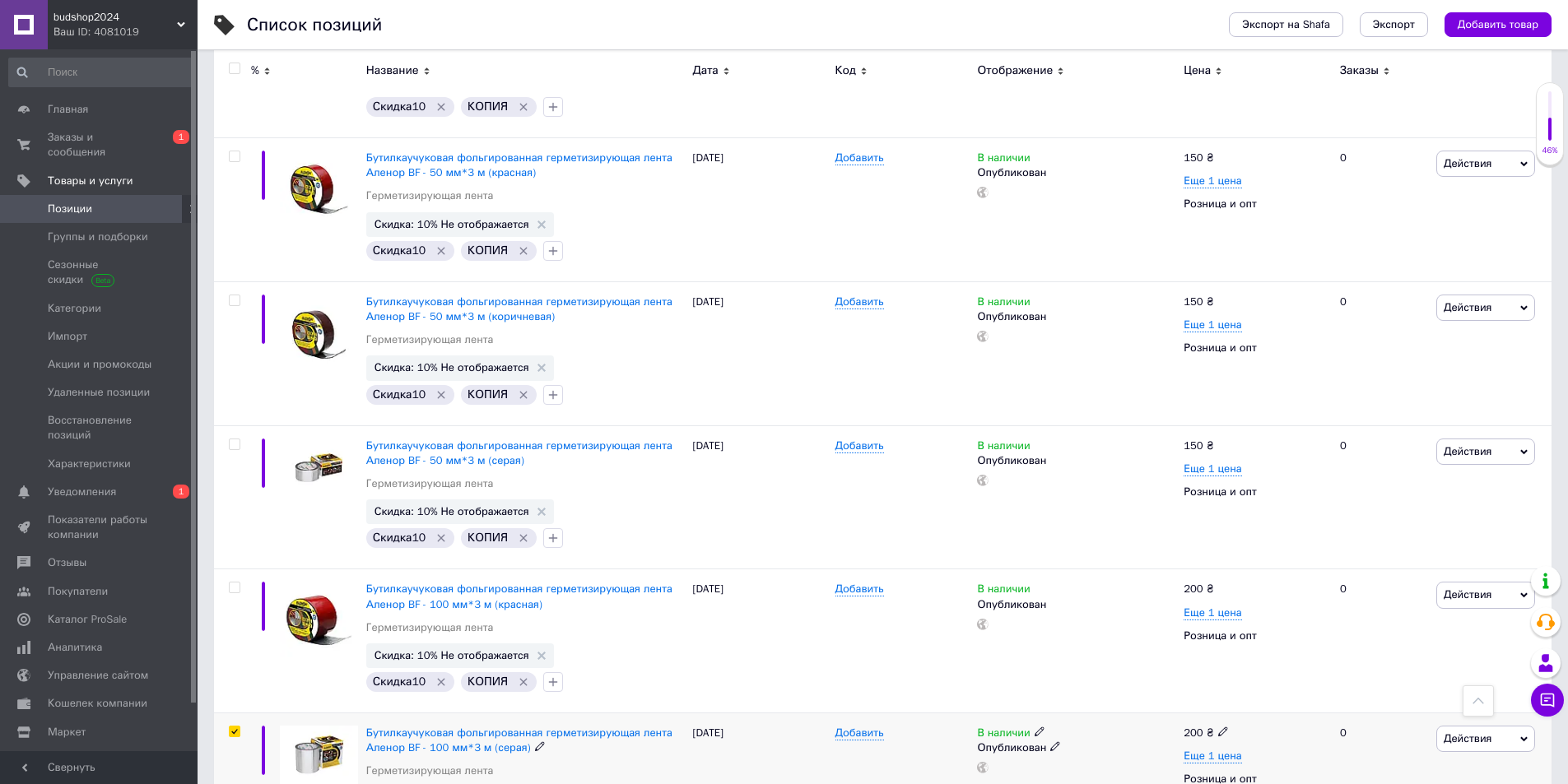 checkbox on "true" 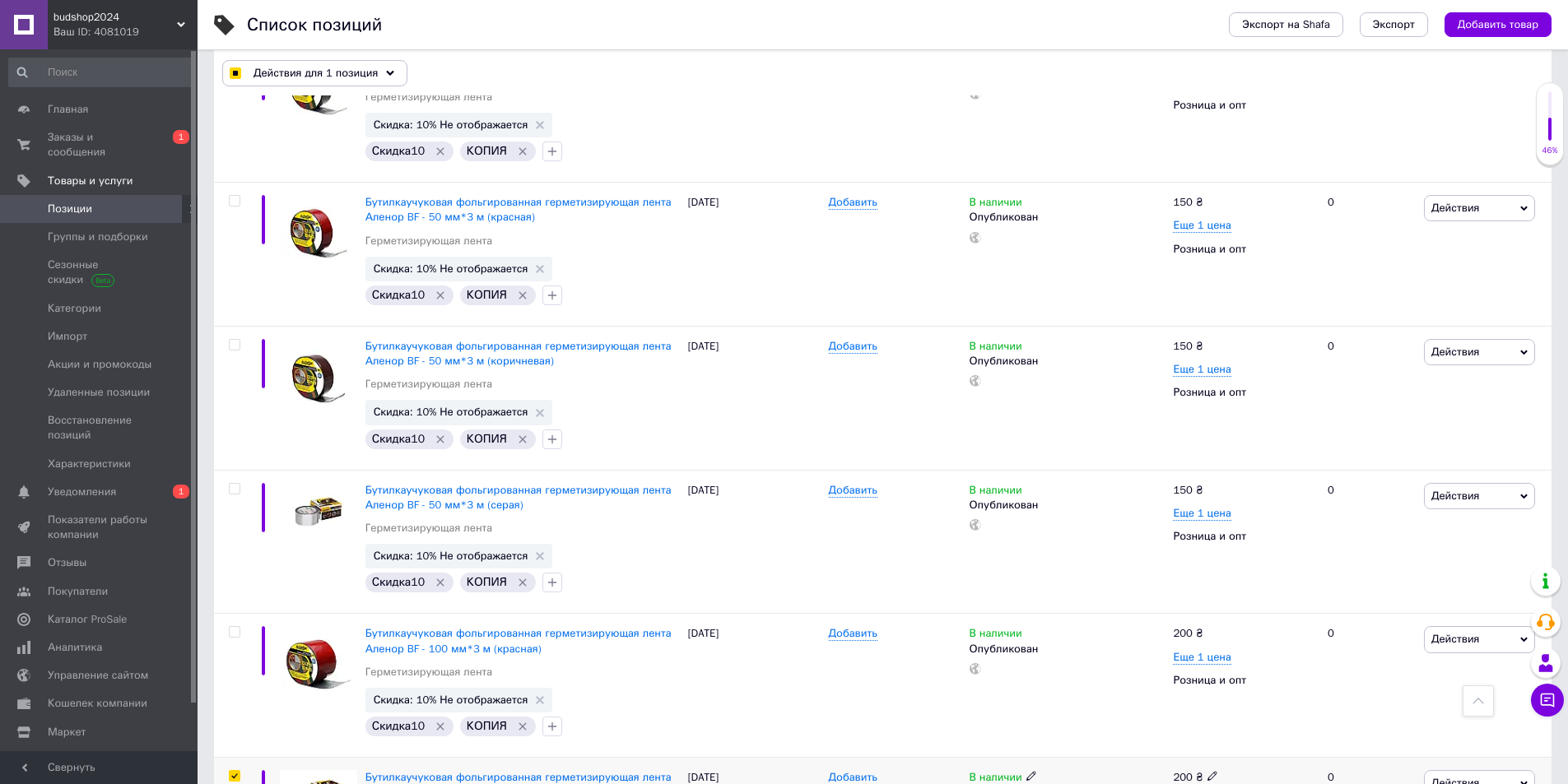 scroll, scrollTop: 6843, scrollLeft: 0, axis: vertical 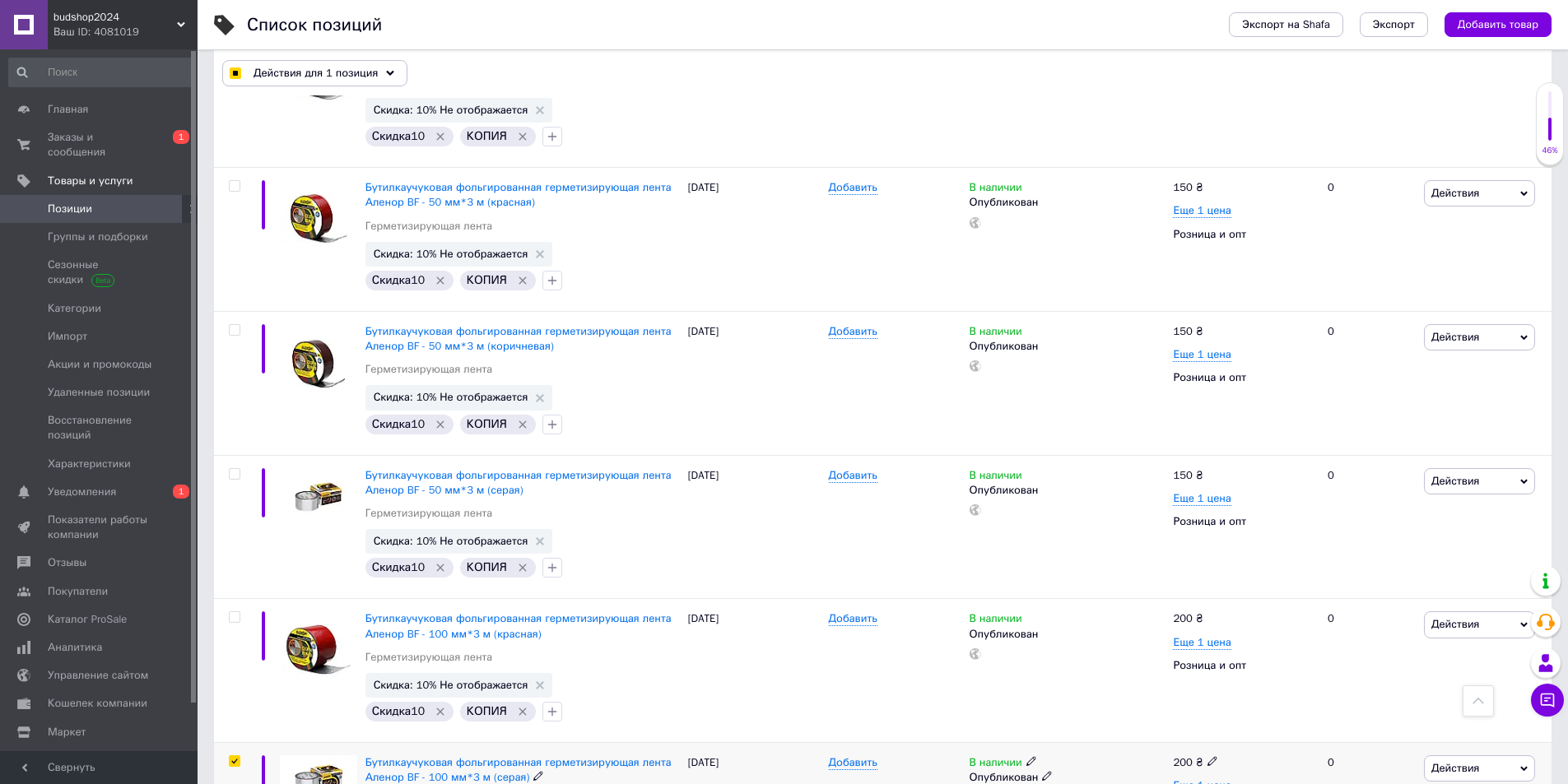 click 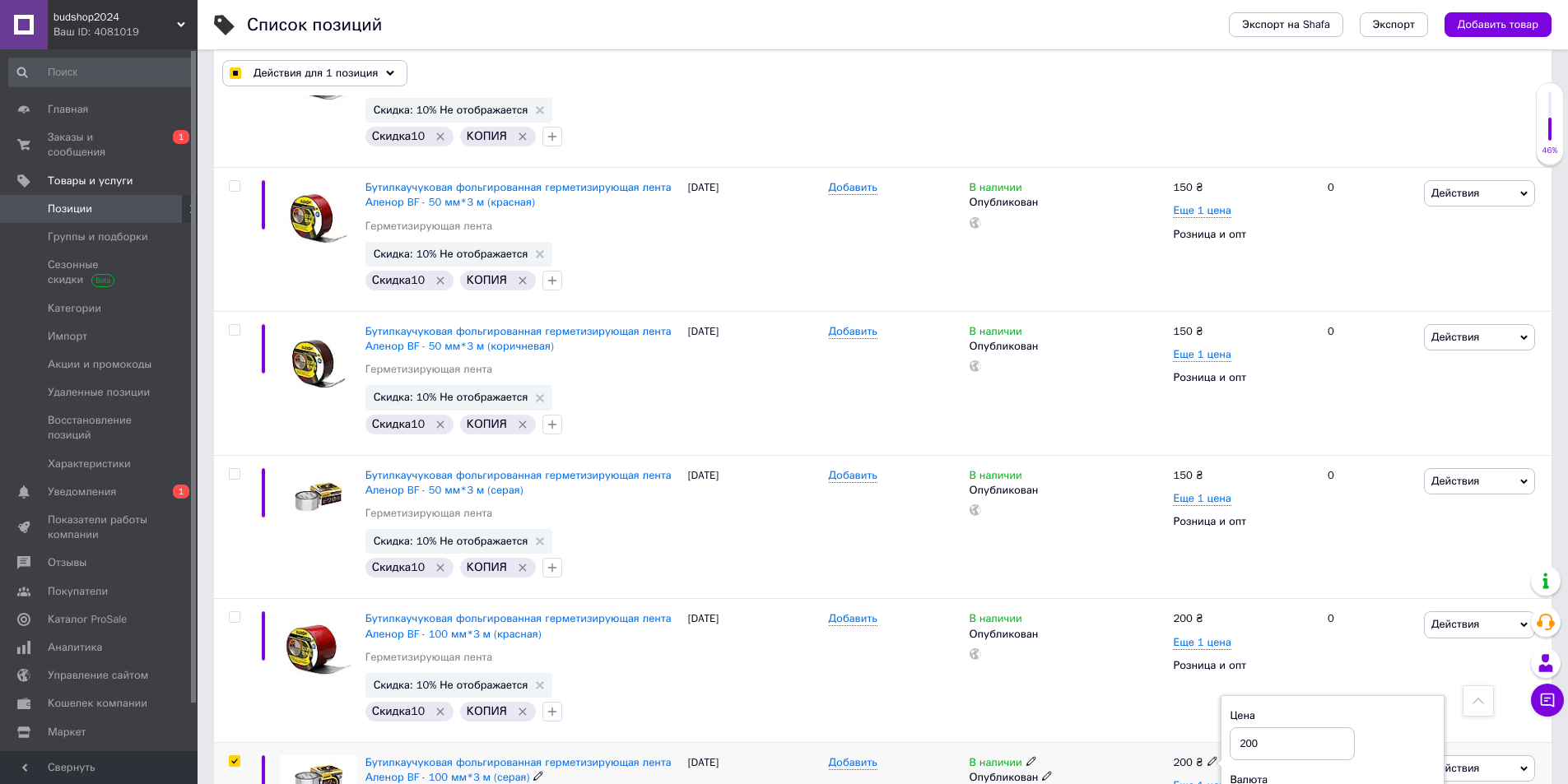 drag, startPoint x: 1251, startPoint y: 518, endPoint x: 1230, endPoint y: 514, distance: 21.377558 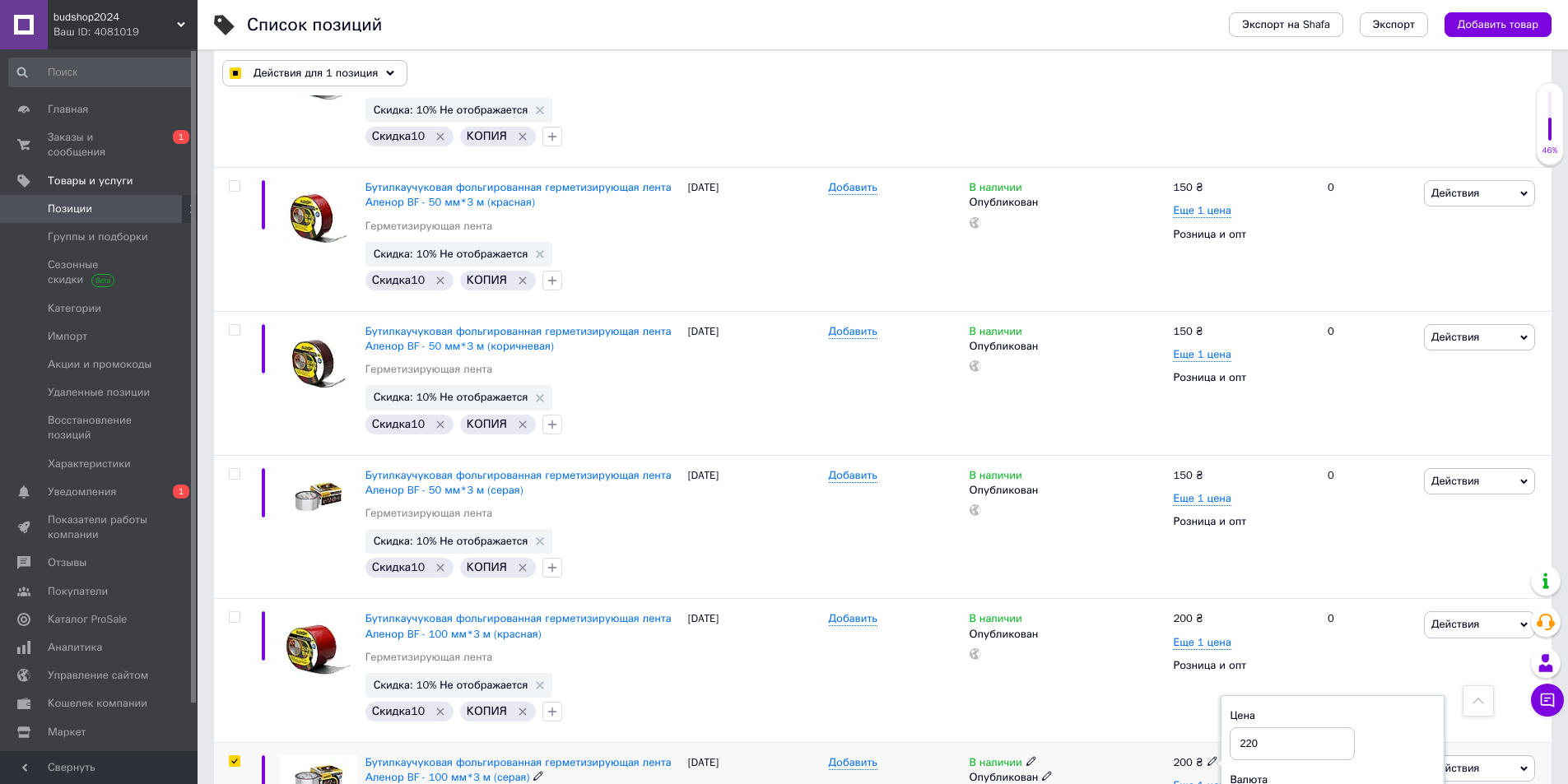type on "220" 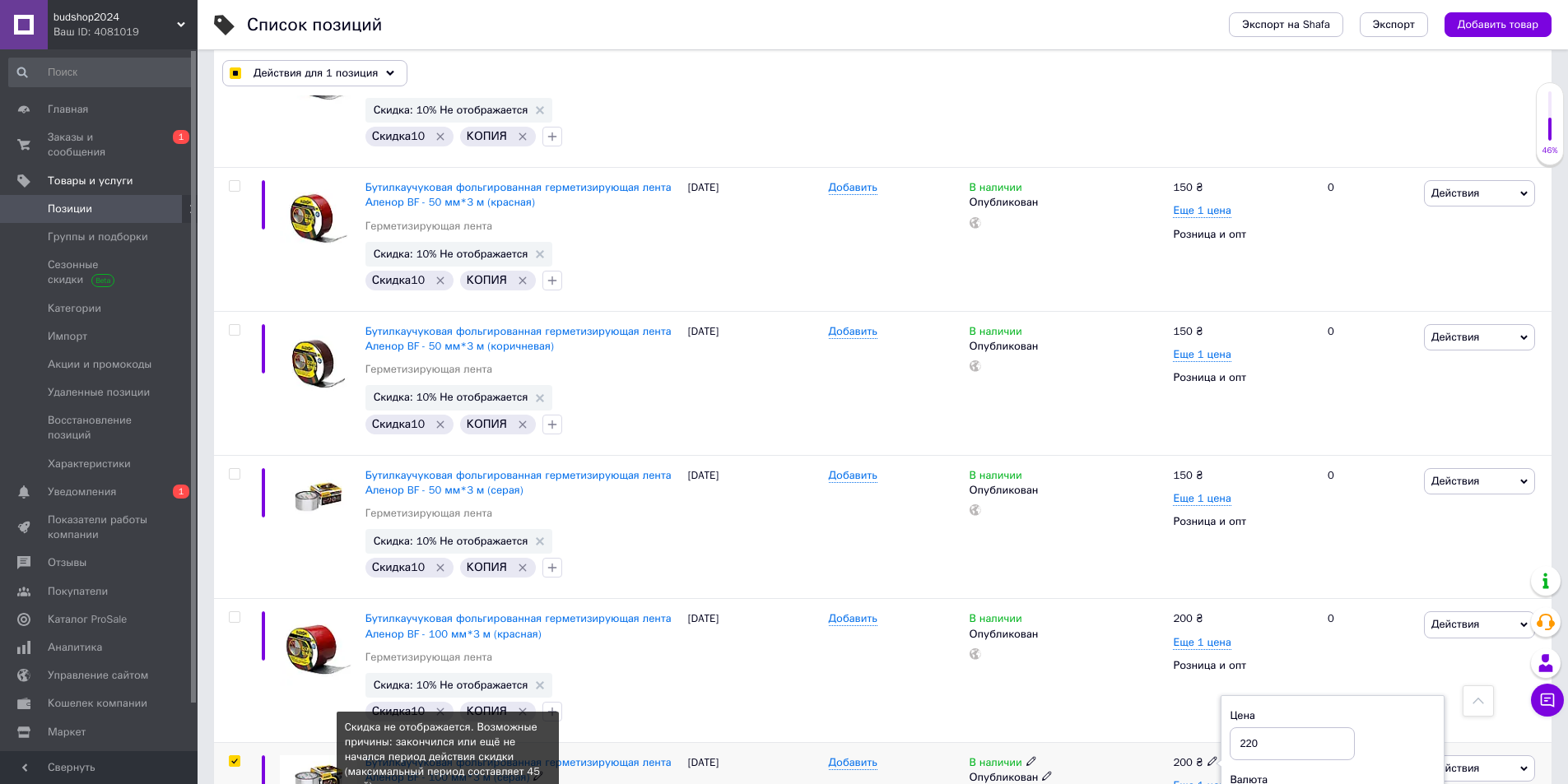checkbox on "true" 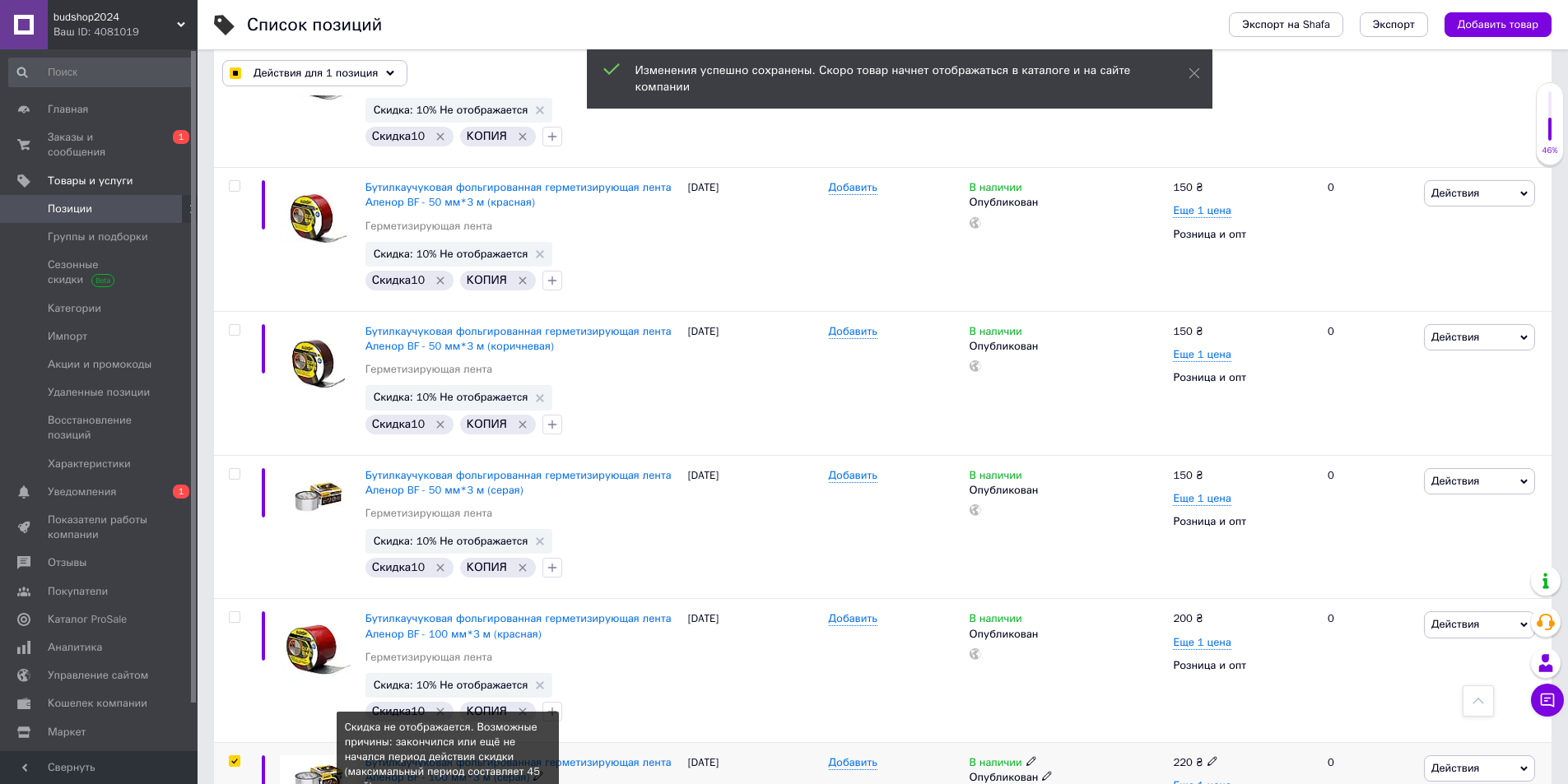 click on "Скидка: 10% Не отображается" at bounding box center (451, 828) 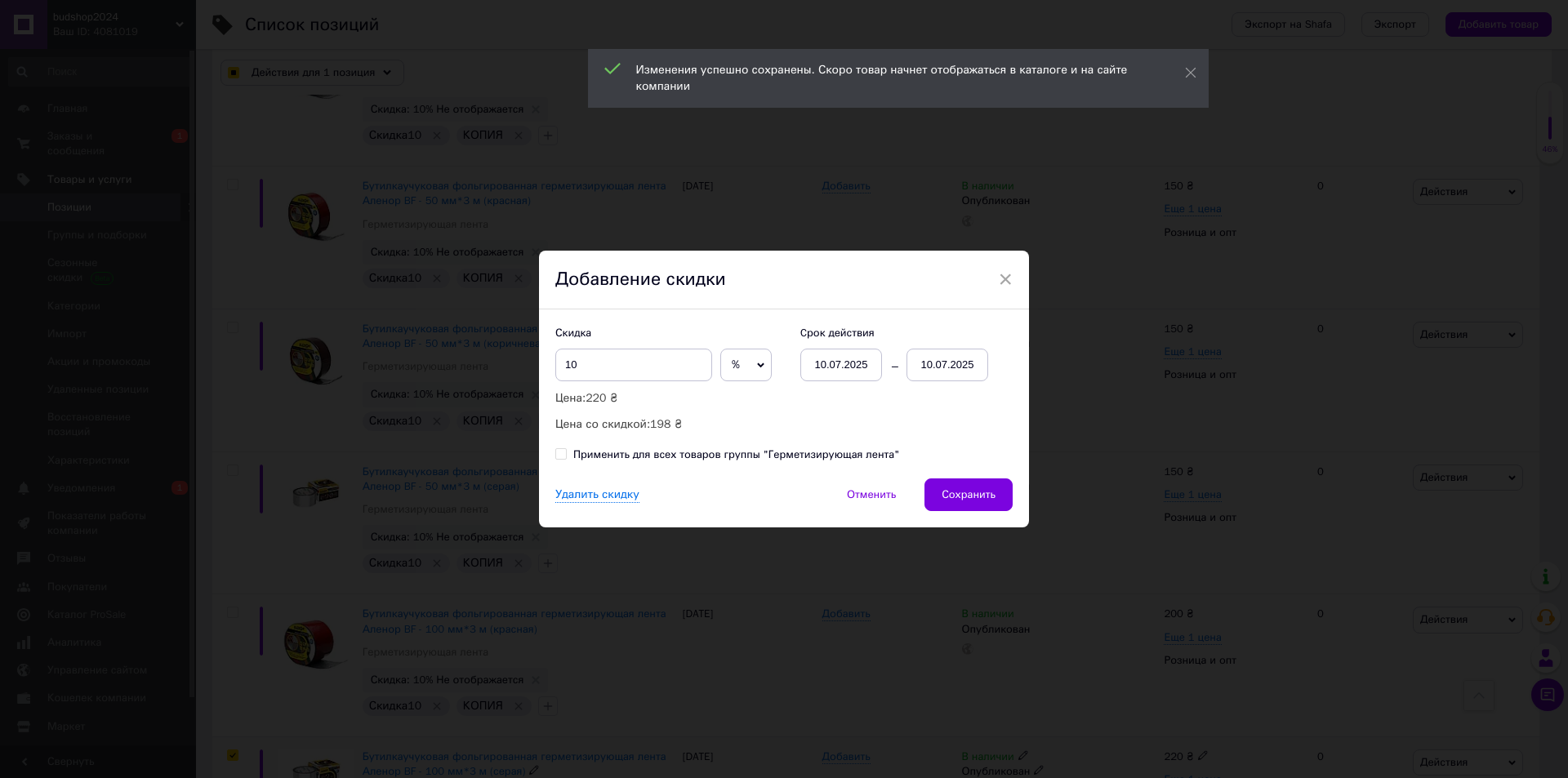 click on "10.07.2025" at bounding box center (947, 365) 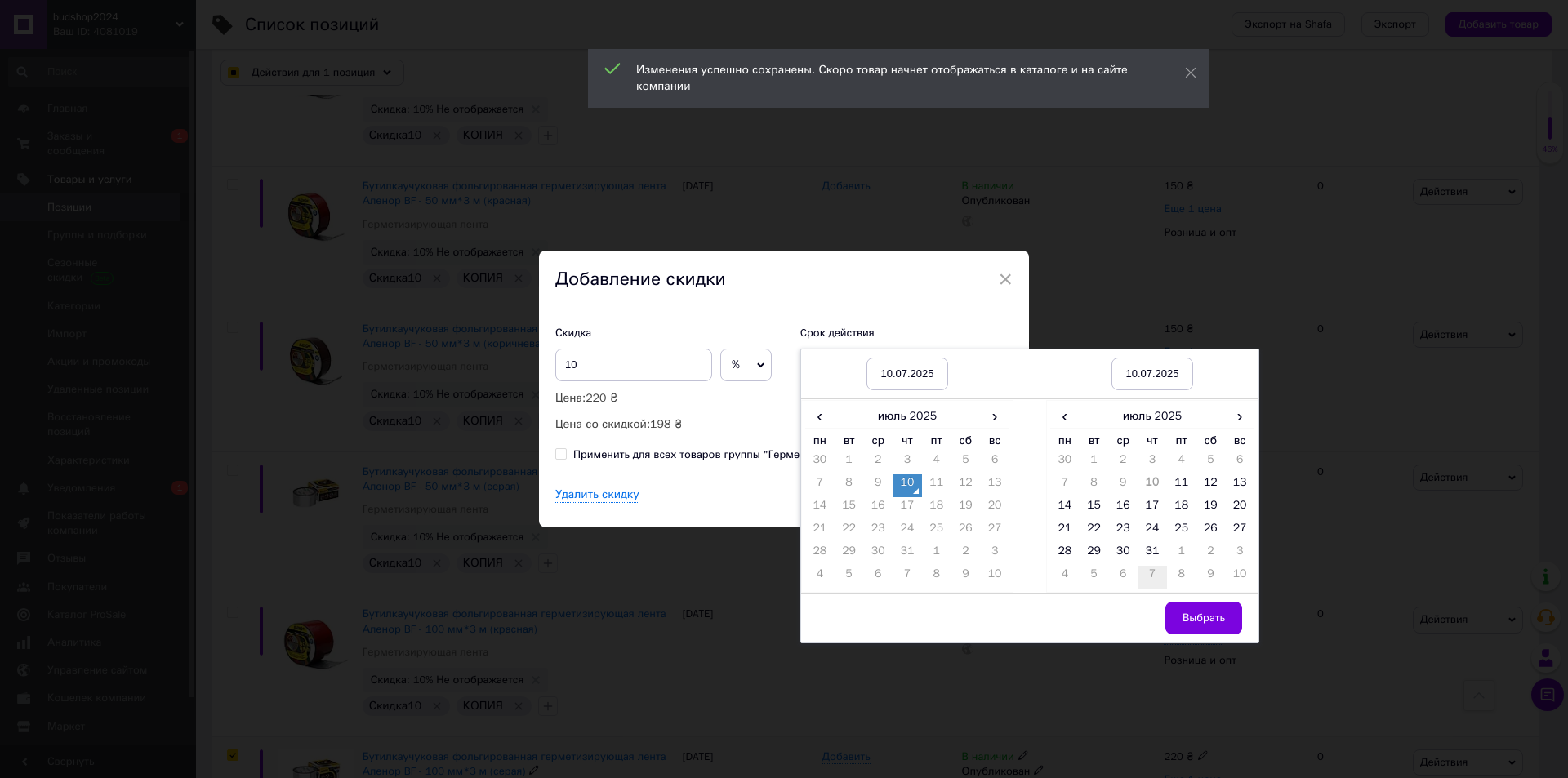 drag, startPoint x: 1147, startPoint y: 553, endPoint x: 1150, endPoint y: 568, distance: 15.297059 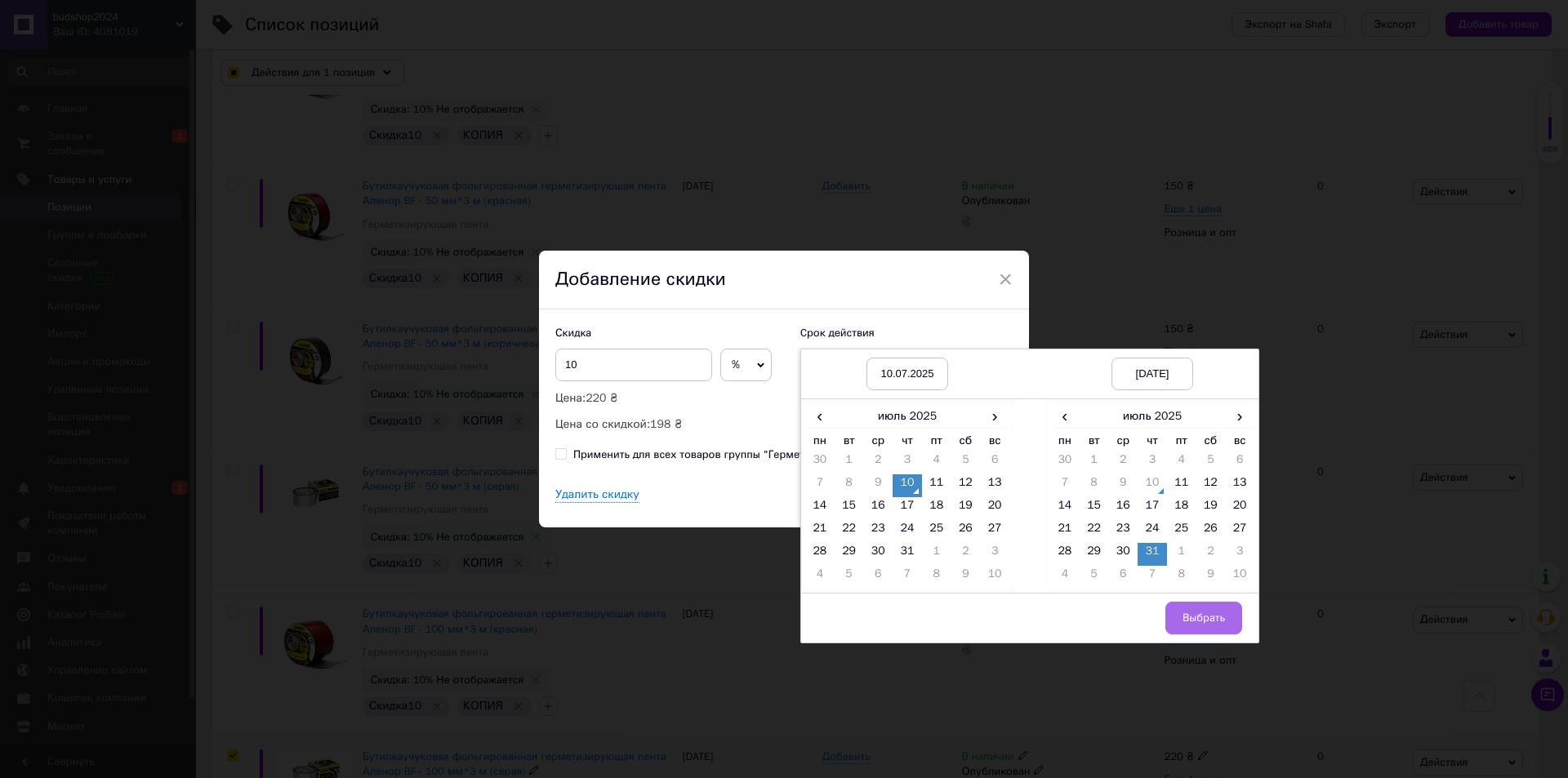 click on "Выбрать" at bounding box center (1204, 618) 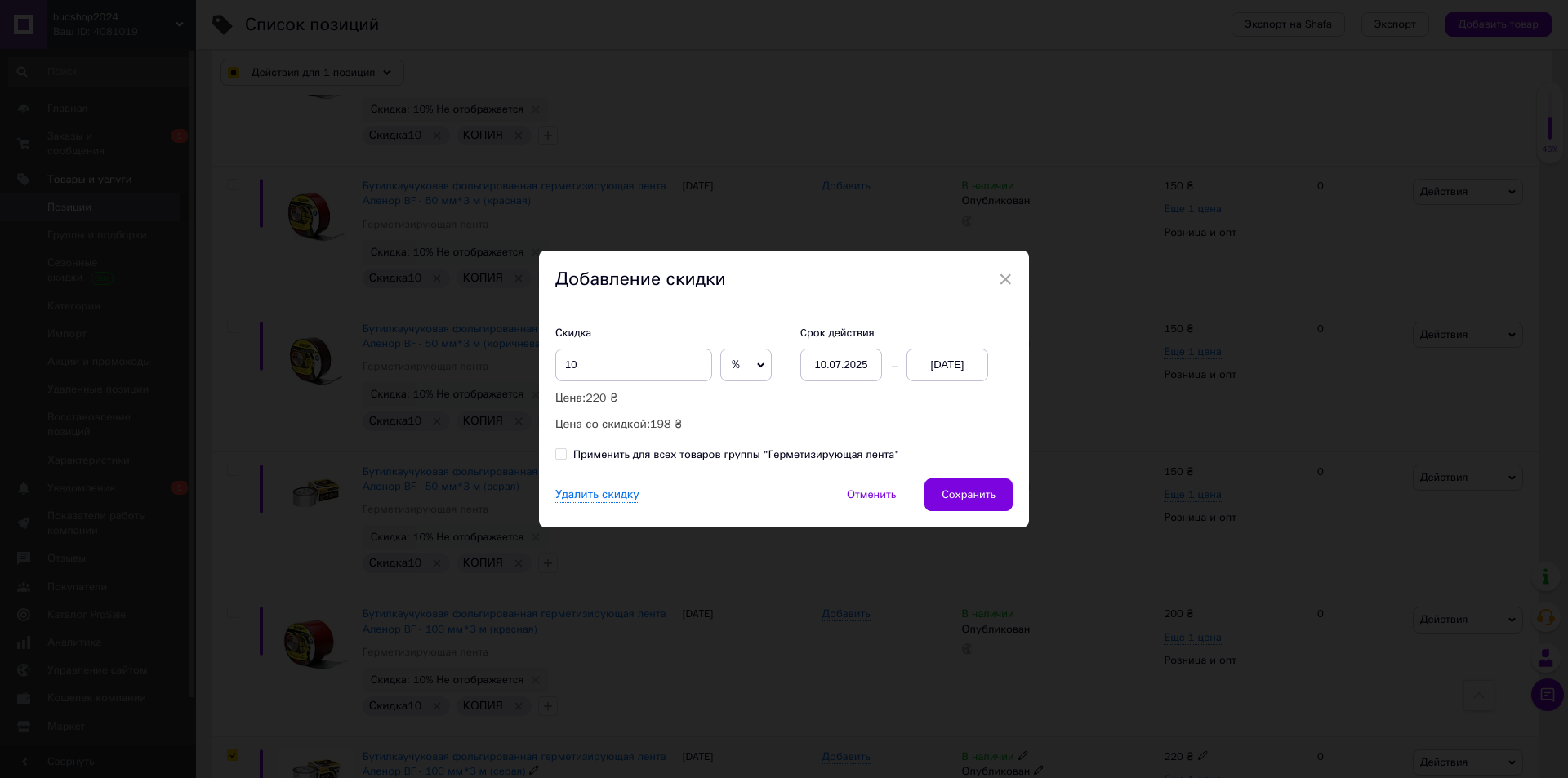 click on "Применить для всех товаров группы "Герметизирующая лента"" at bounding box center [736, 455] 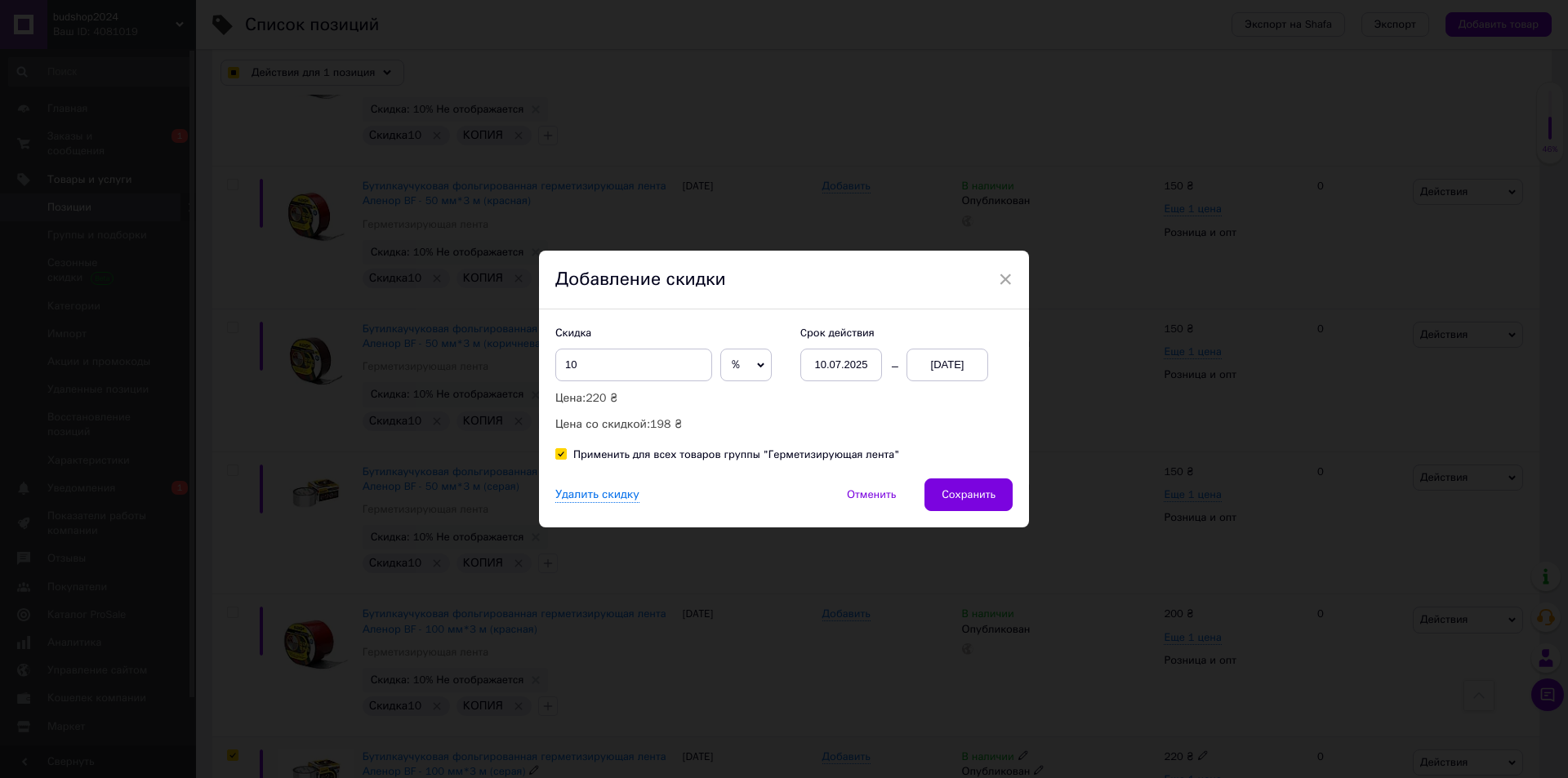 checkbox on "true" 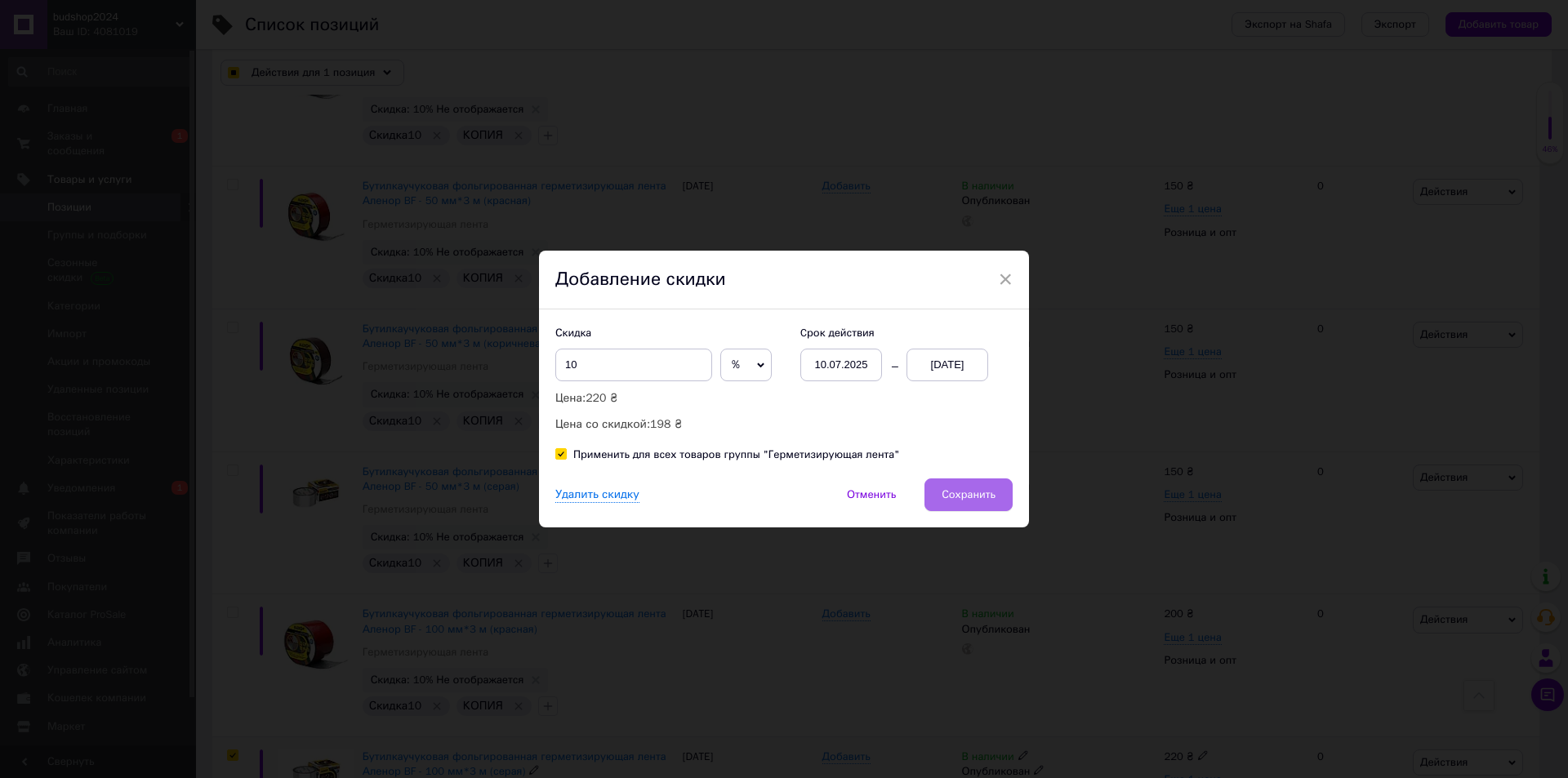 click on "Сохранить" at bounding box center [969, 495] 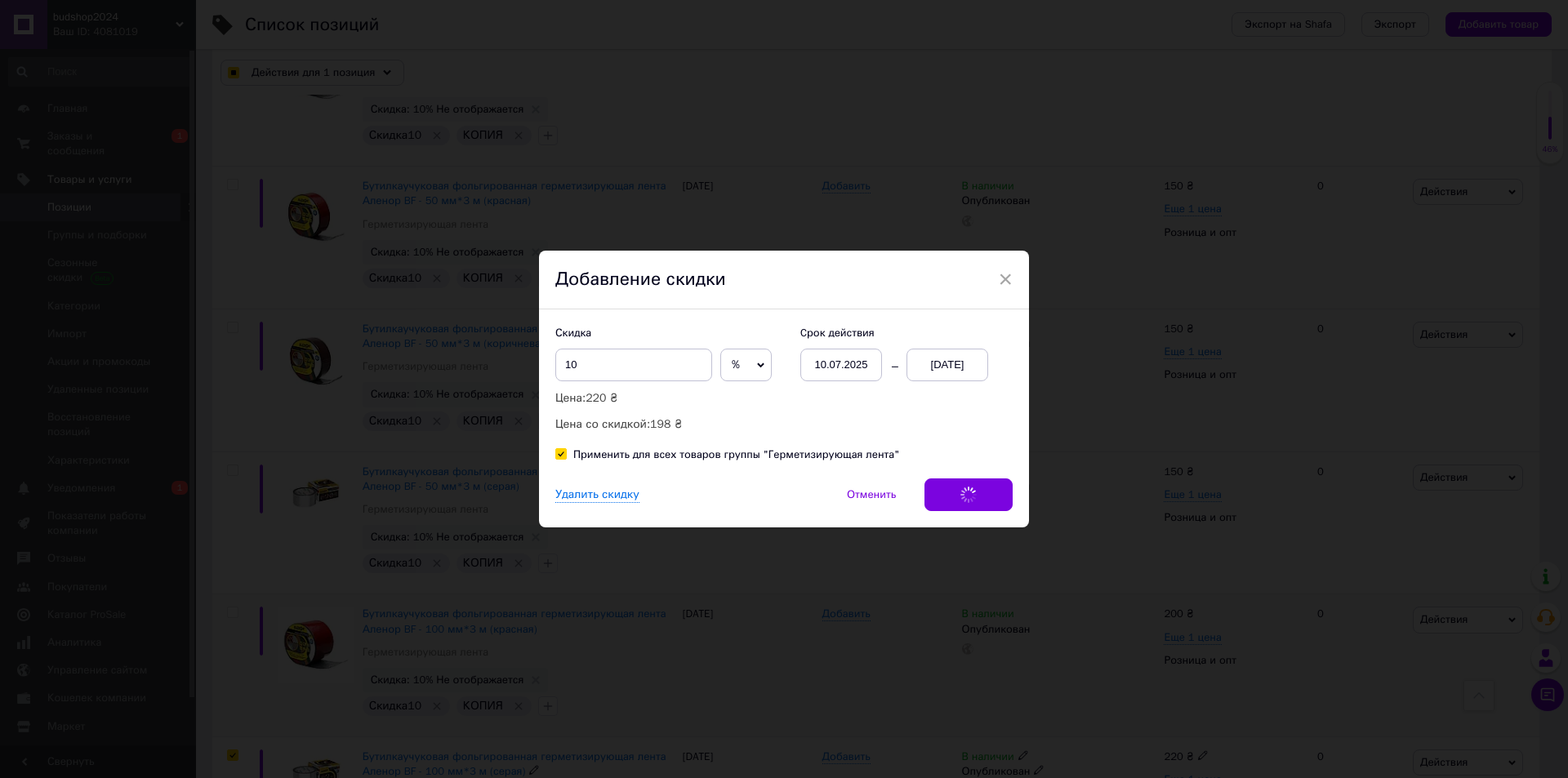 checkbox on "true" 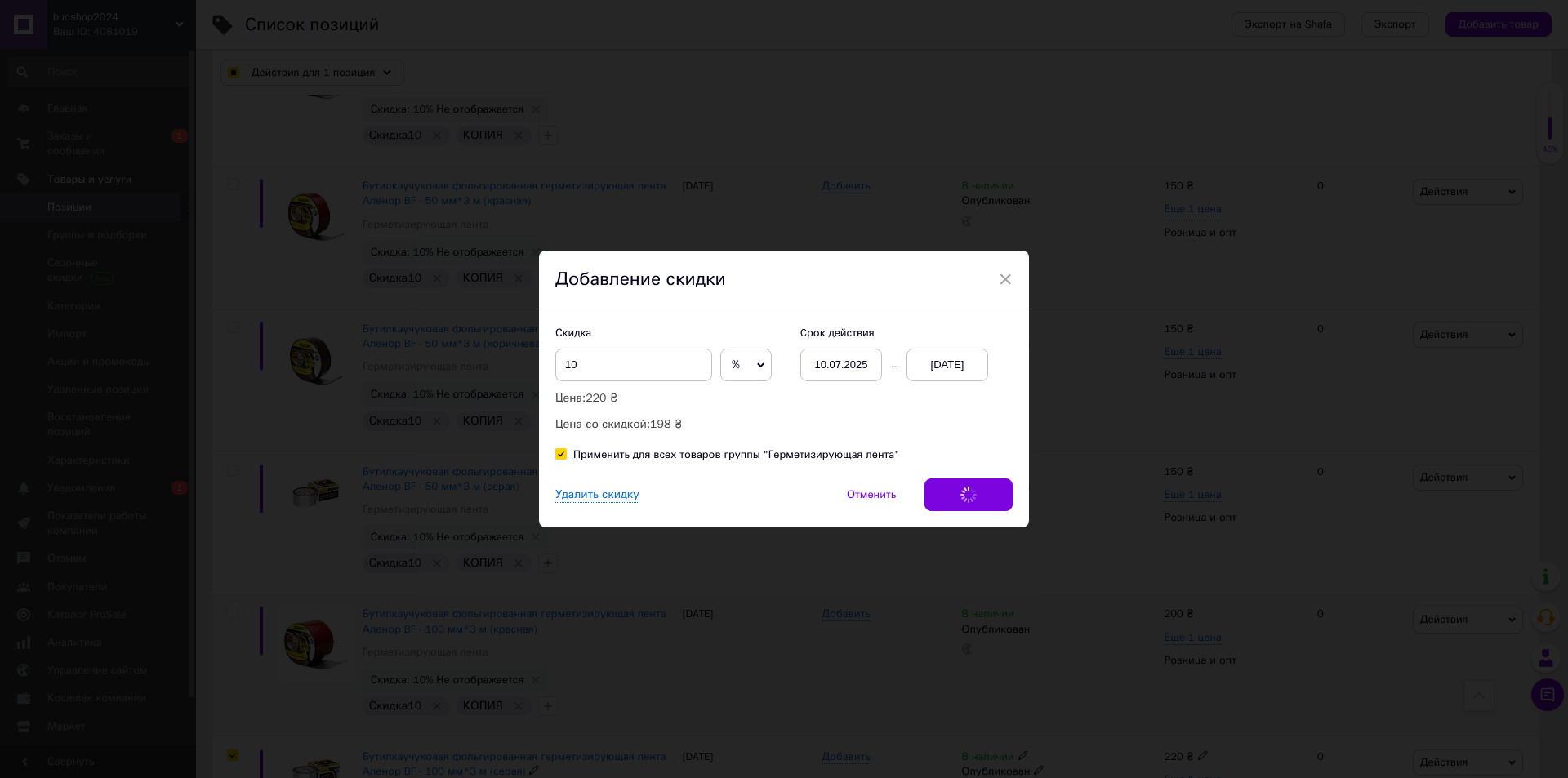 checkbox on "true" 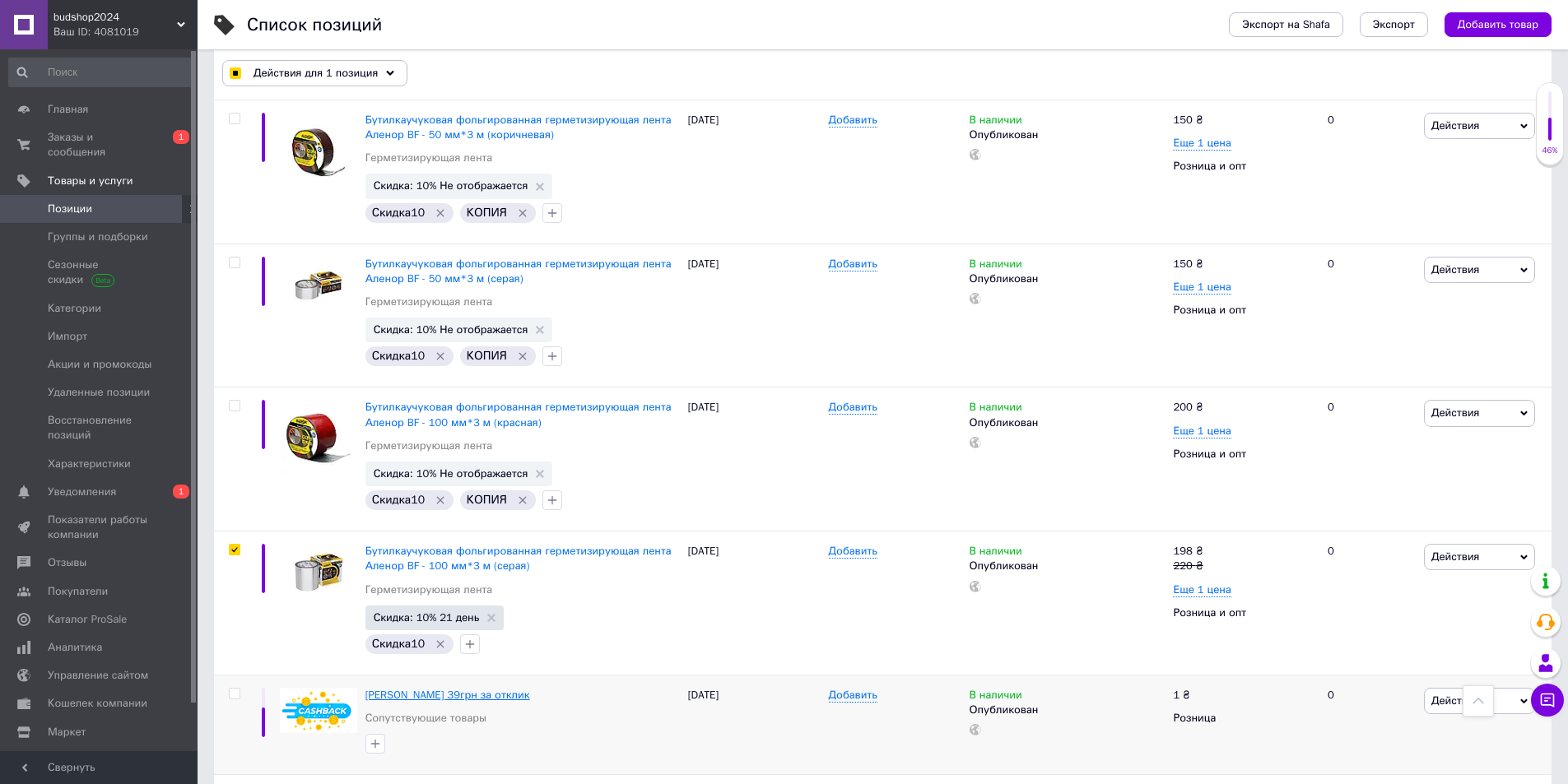 scroll, scrollTop: 7337, scrollLeft: 0, axis: vertical 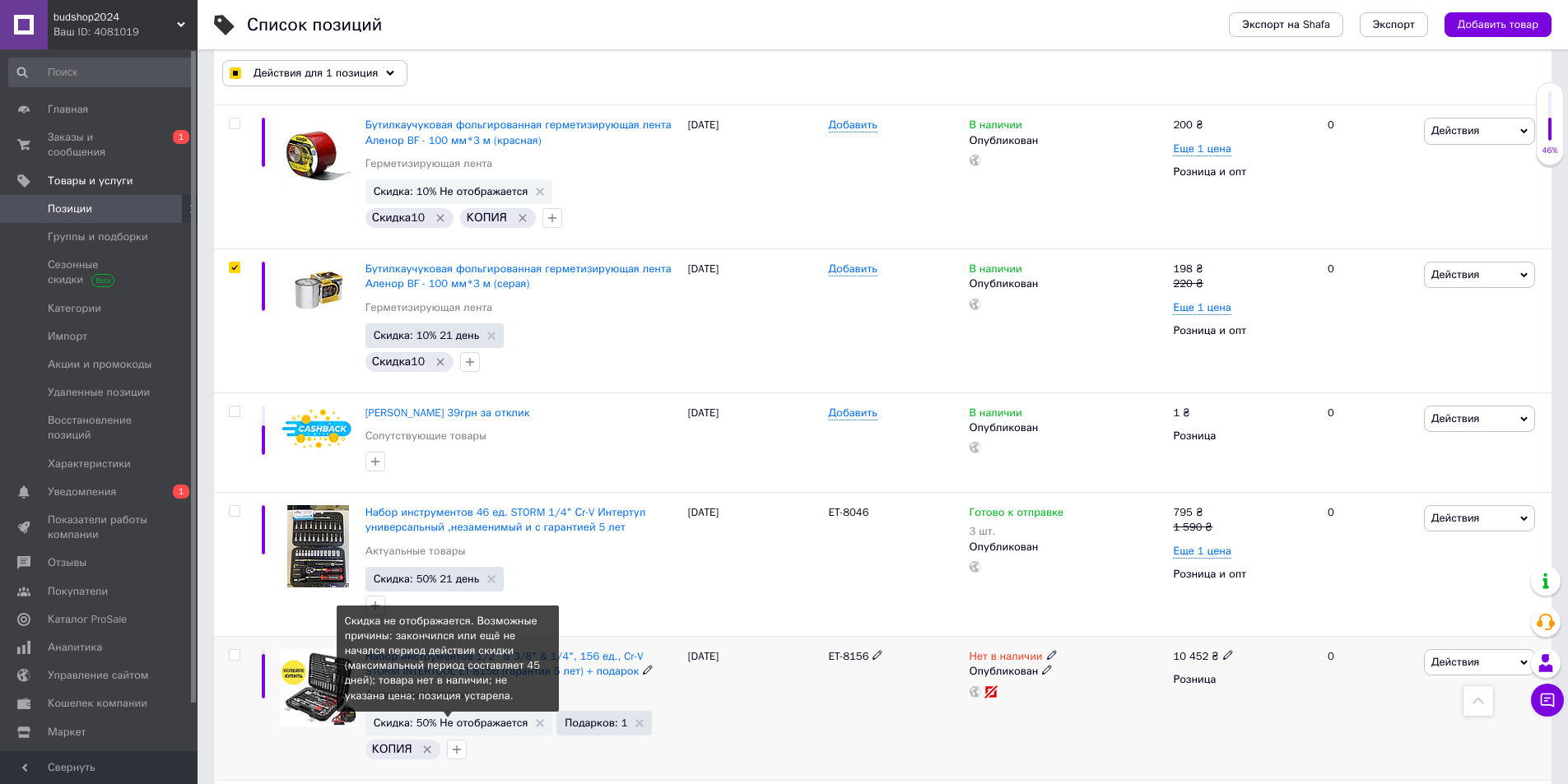 click on "Скидка: 50% Не отображается" at bounding box center [451, 722] 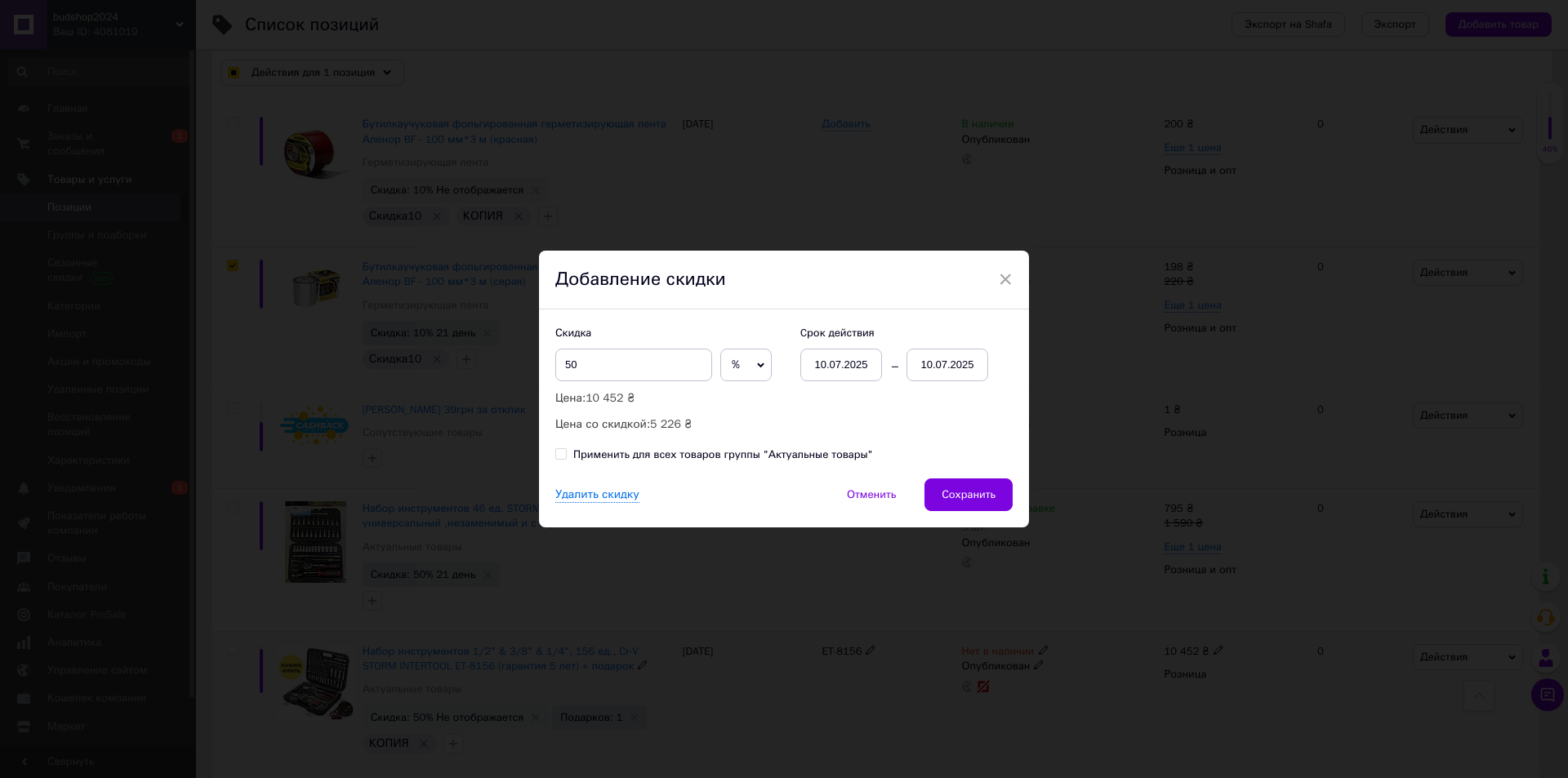 click on "10.07.2025" at bounding box center (947, 365) 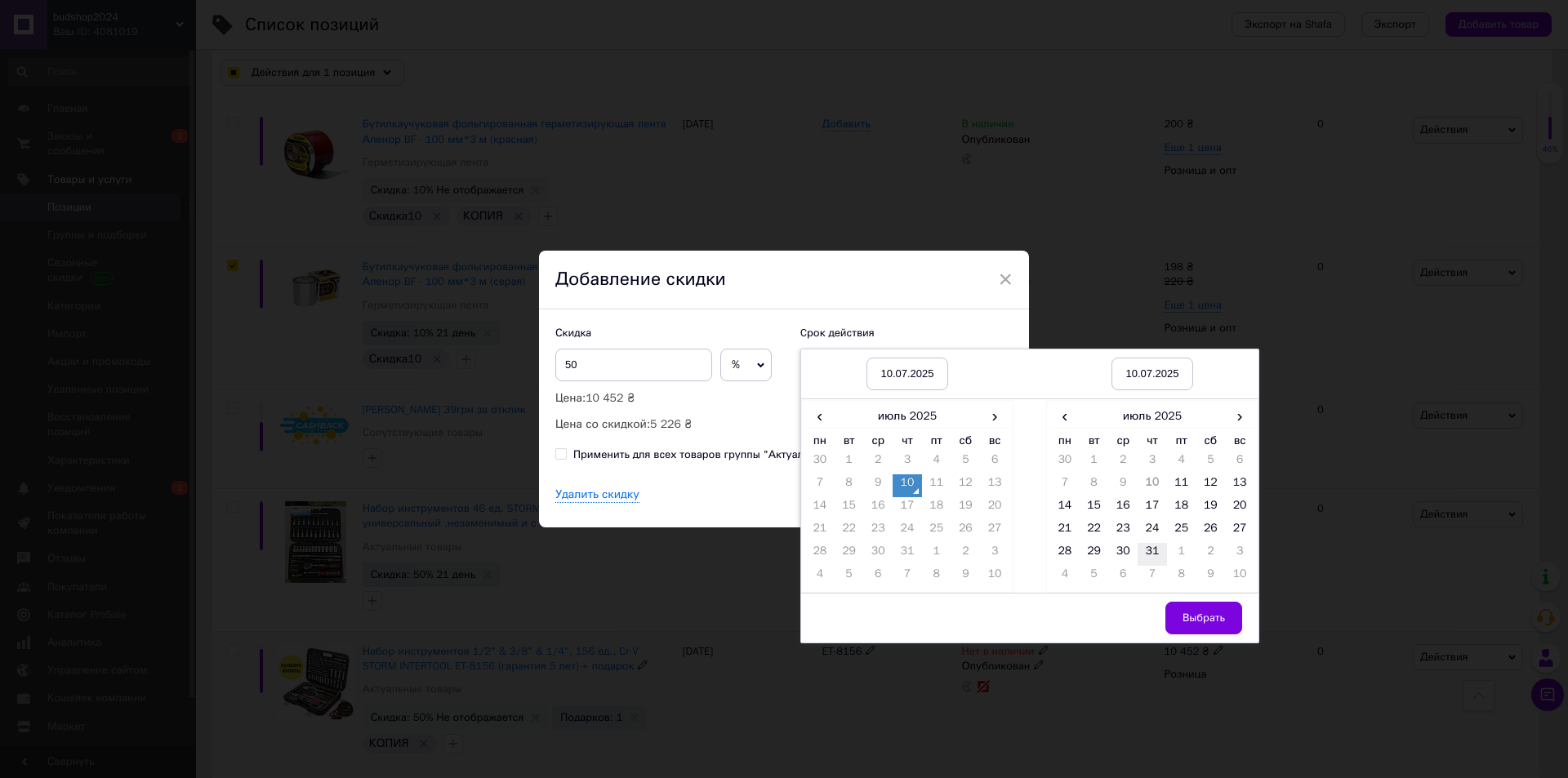 click on "31" at bounding box center (1152, 554) 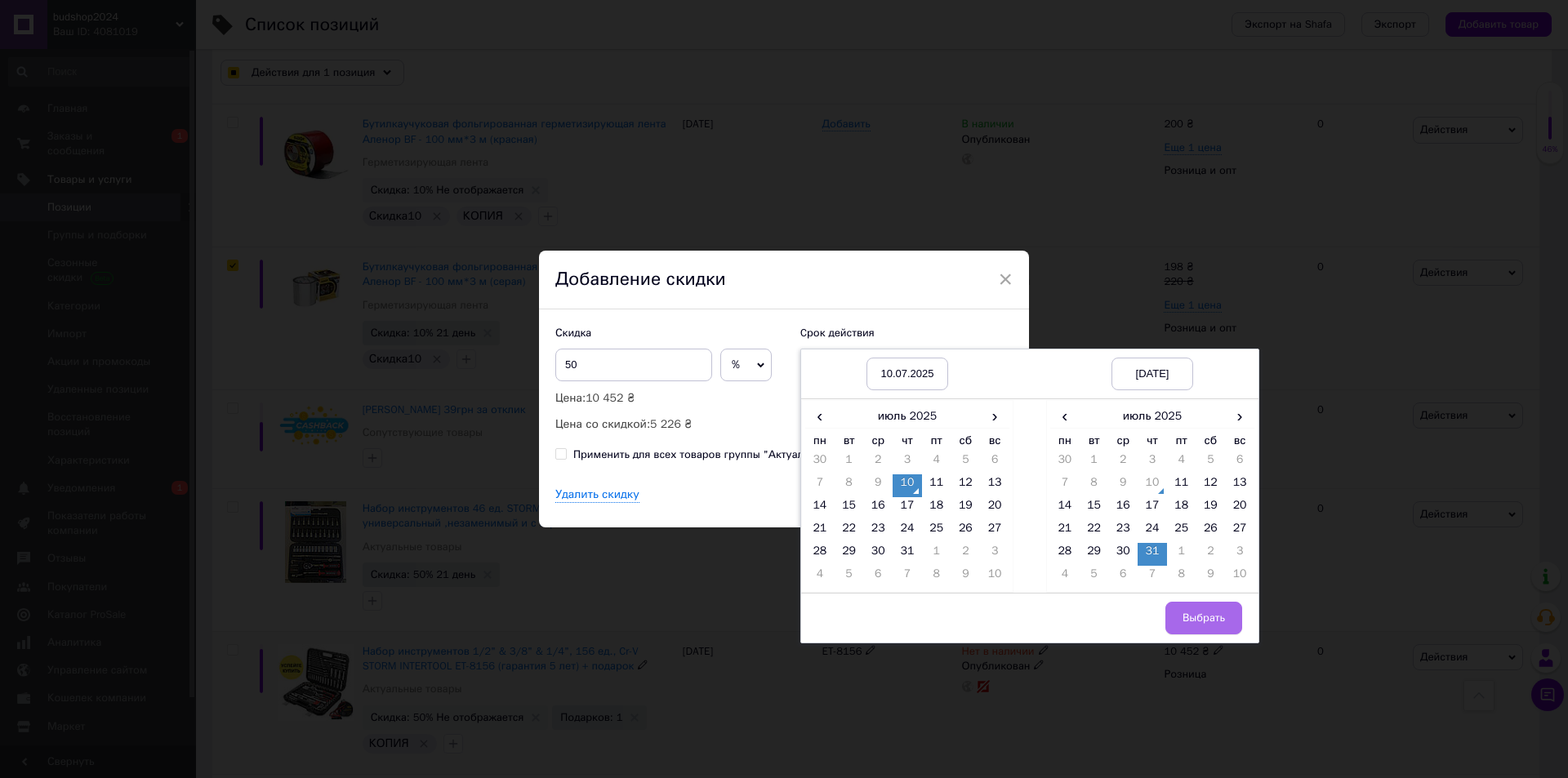 click on "Выбрать" at bounding box center (1204, 618) 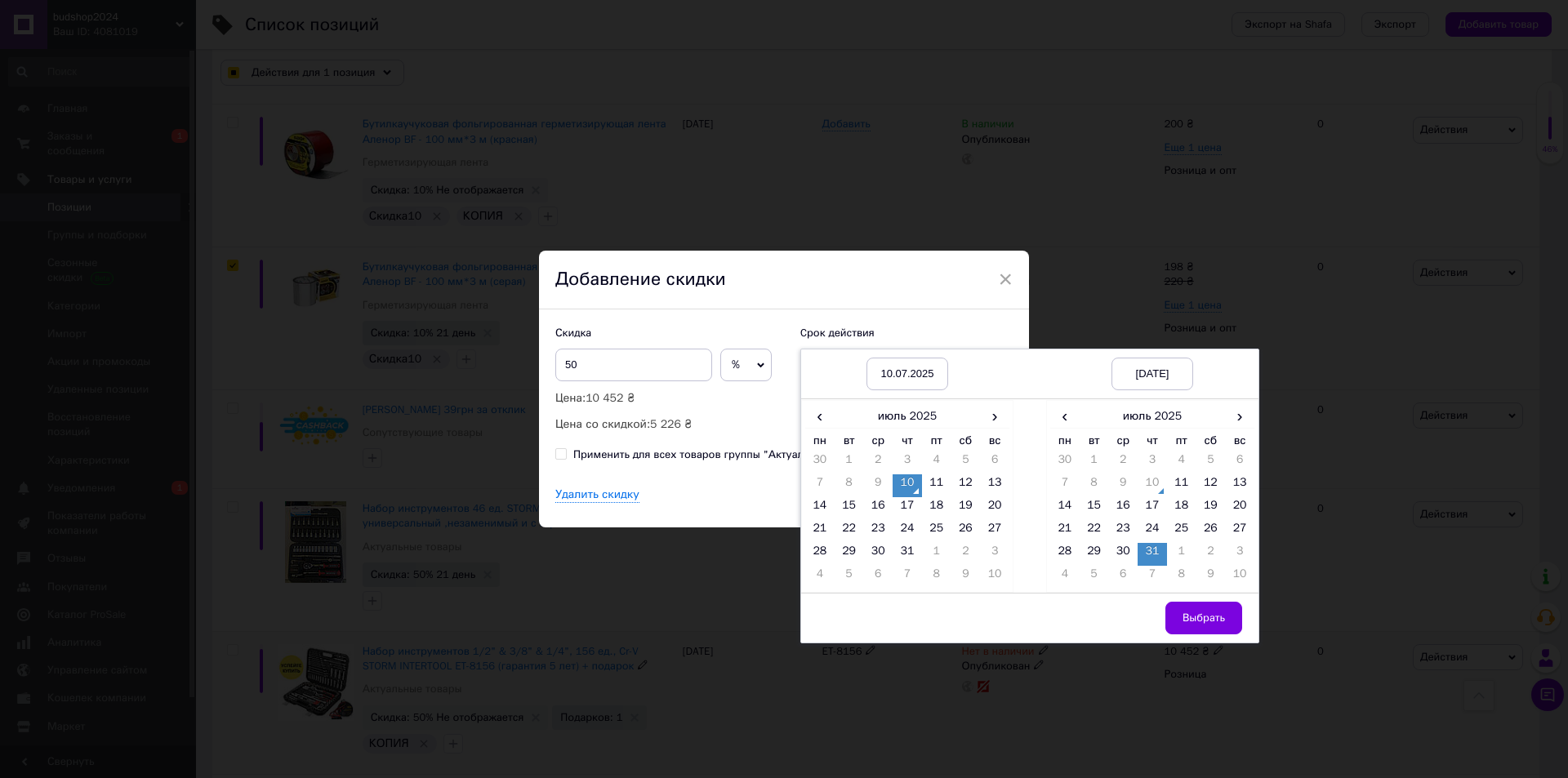 checkbox on "true" 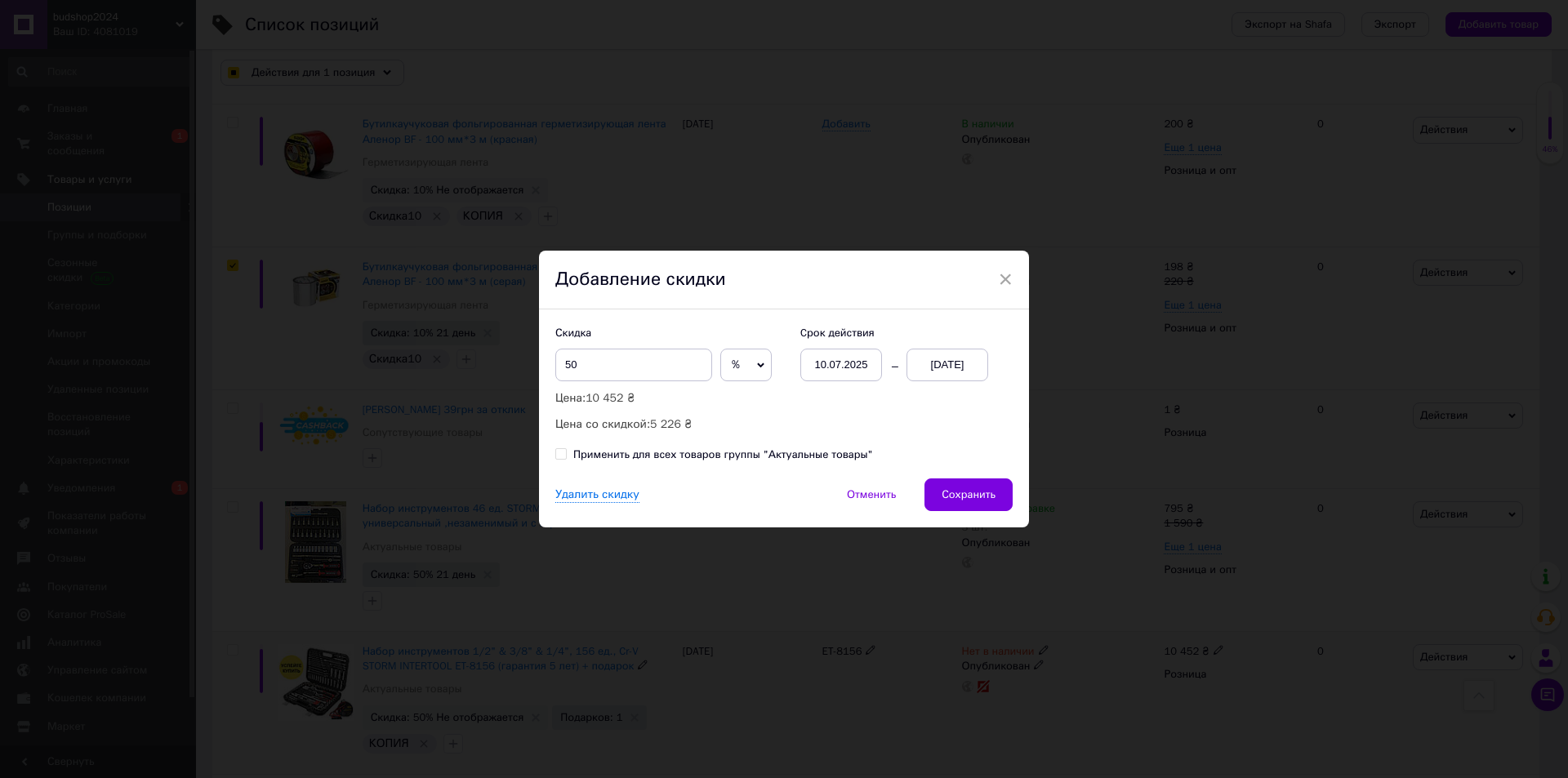 click on "Применить для всех товаров группы "Актуальные товары"" at bounding box center (723, 455) 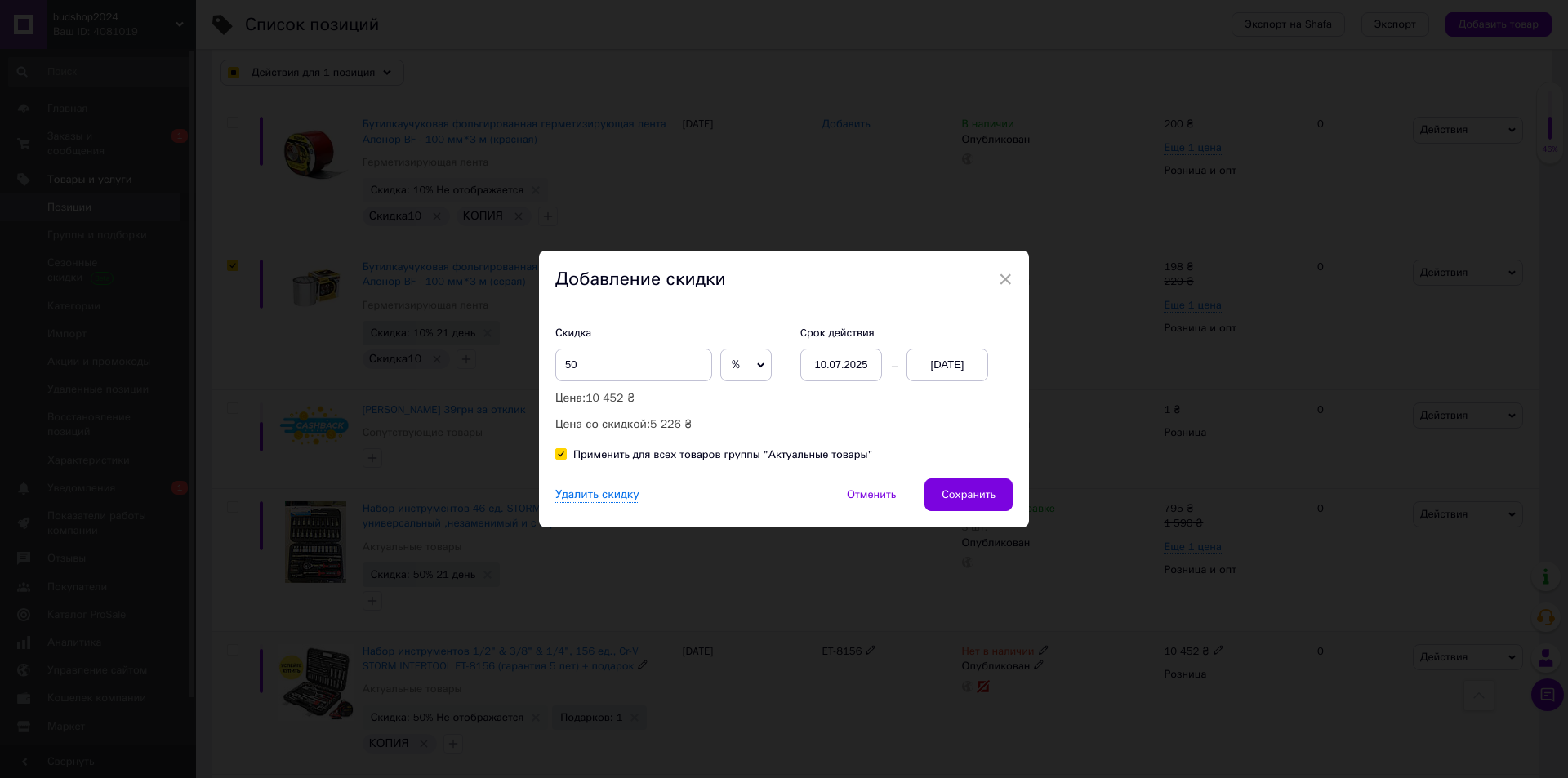 checkbox on "true" 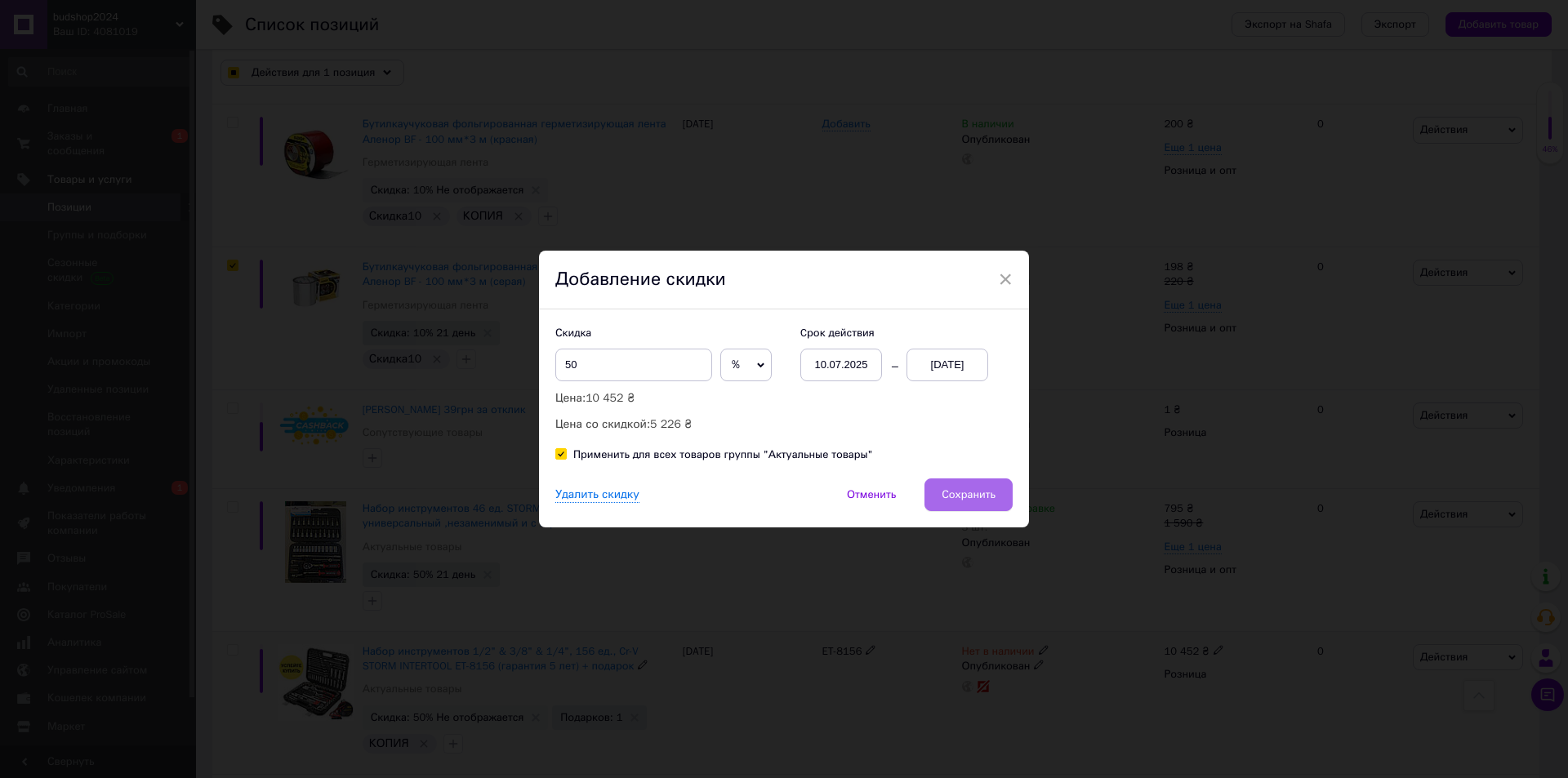 click on "Сохранить" at bounding box center [969, 495] 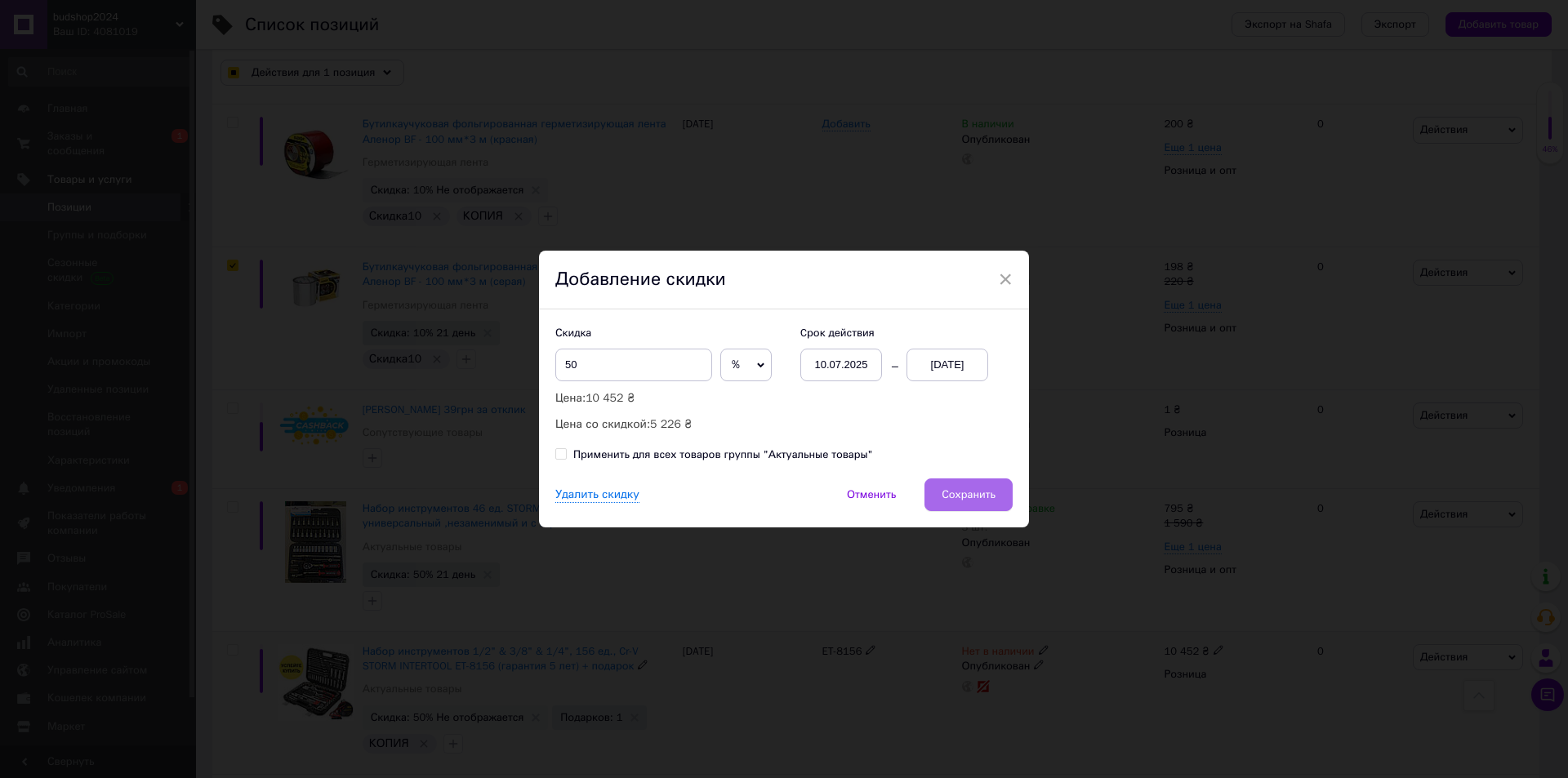 checkbox on "true" 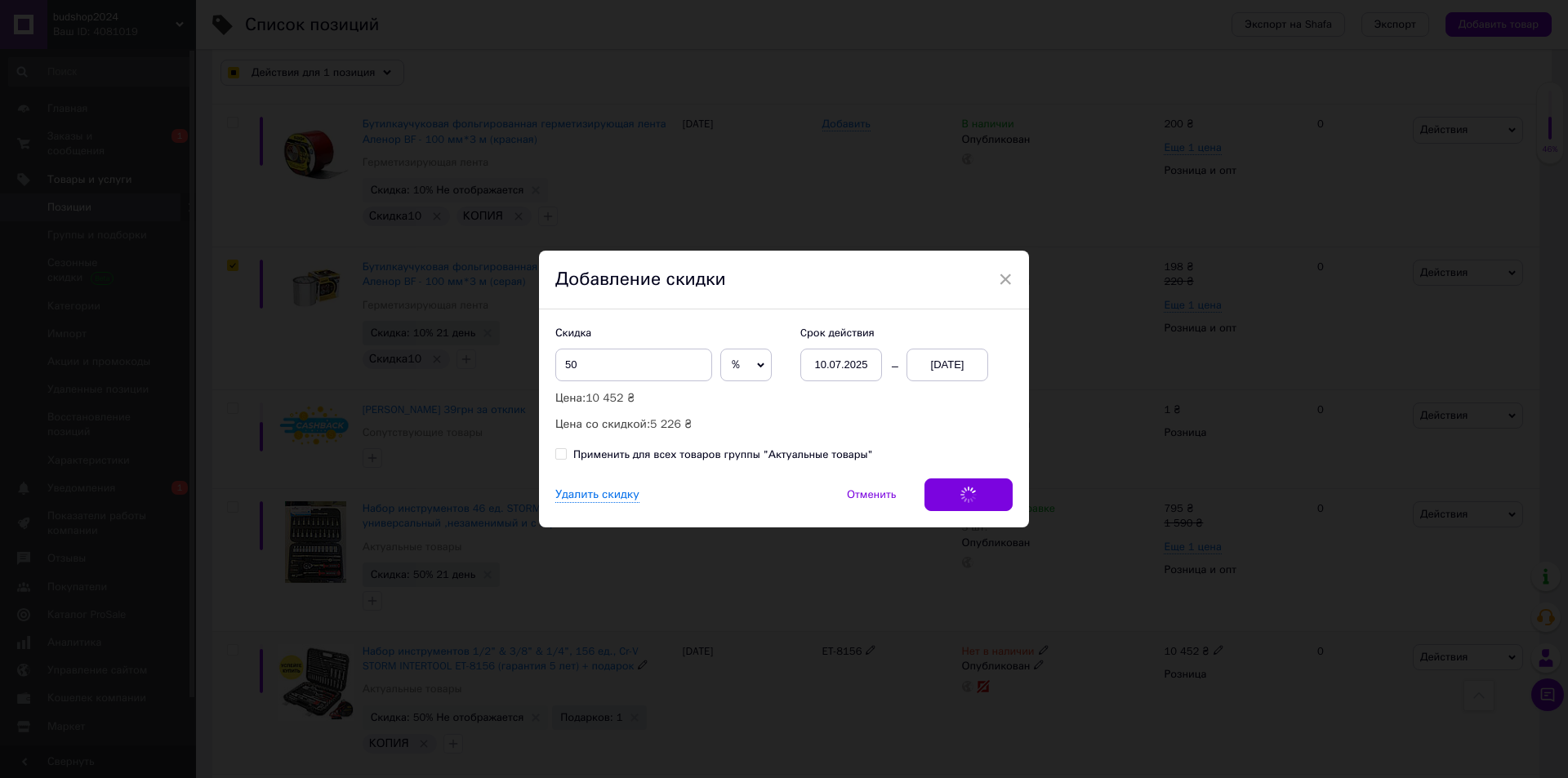 checkbox on "true" 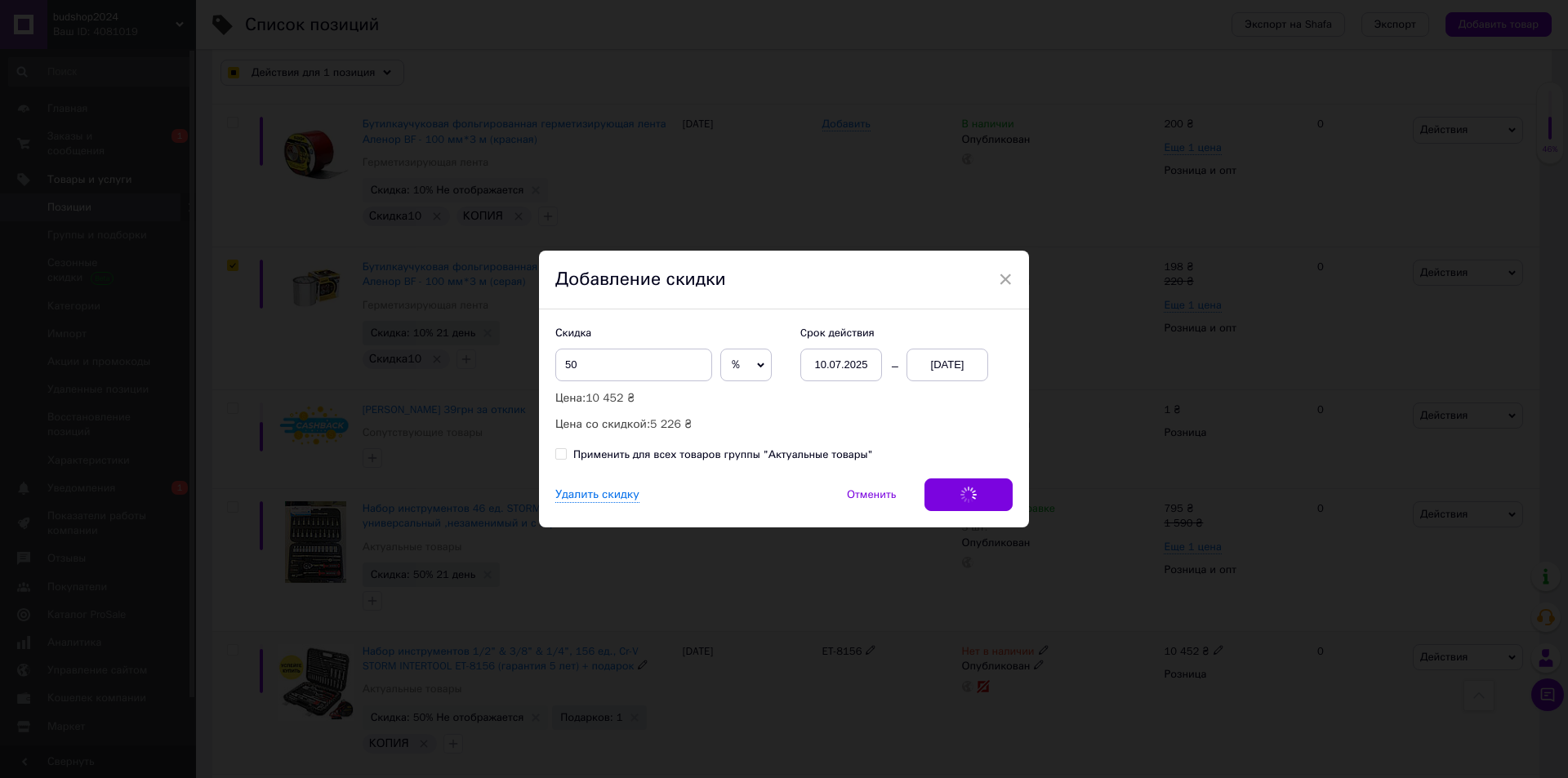 checkbox on "true" 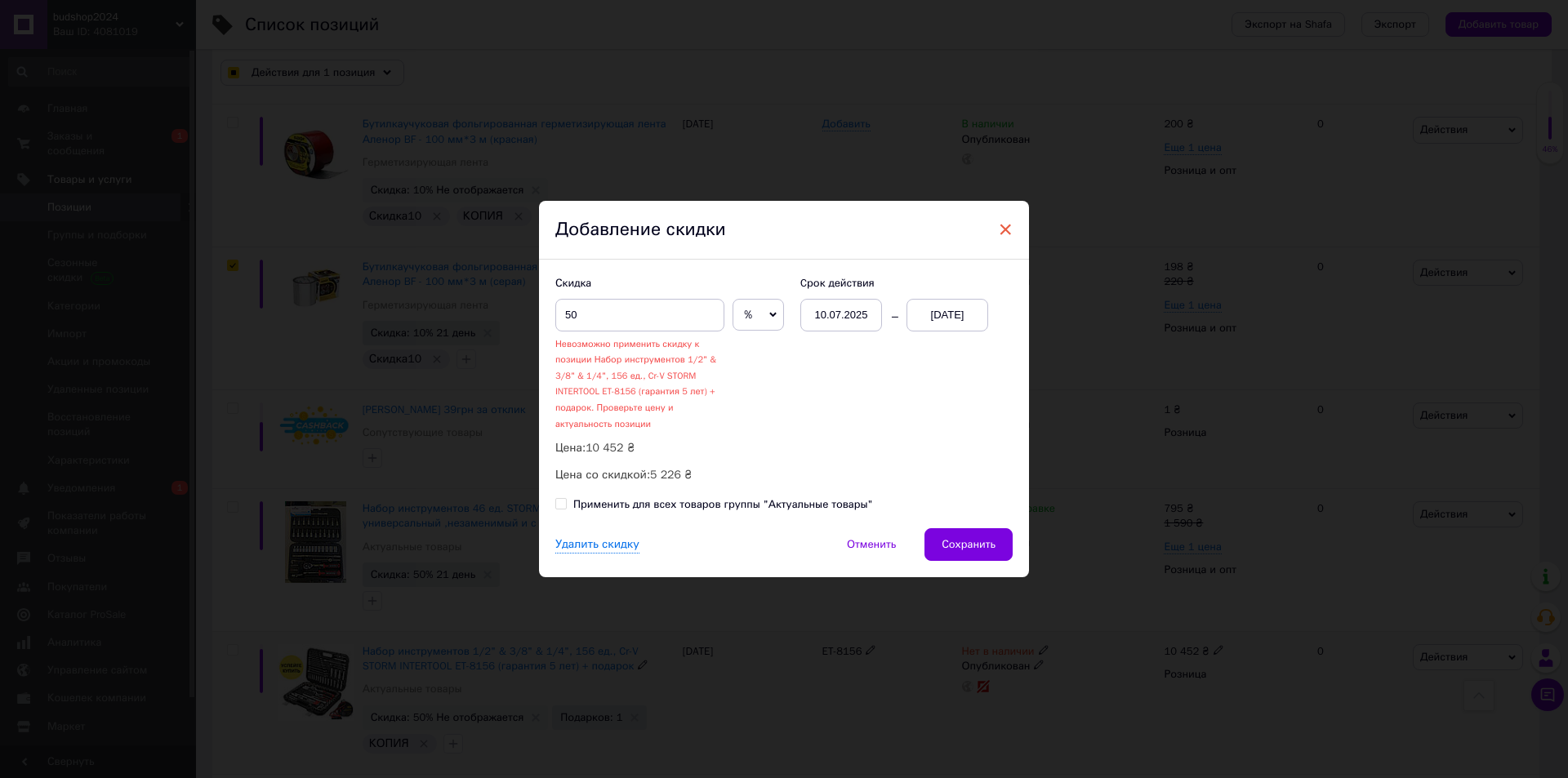 click on "×" at bounding box center (1005, 229) 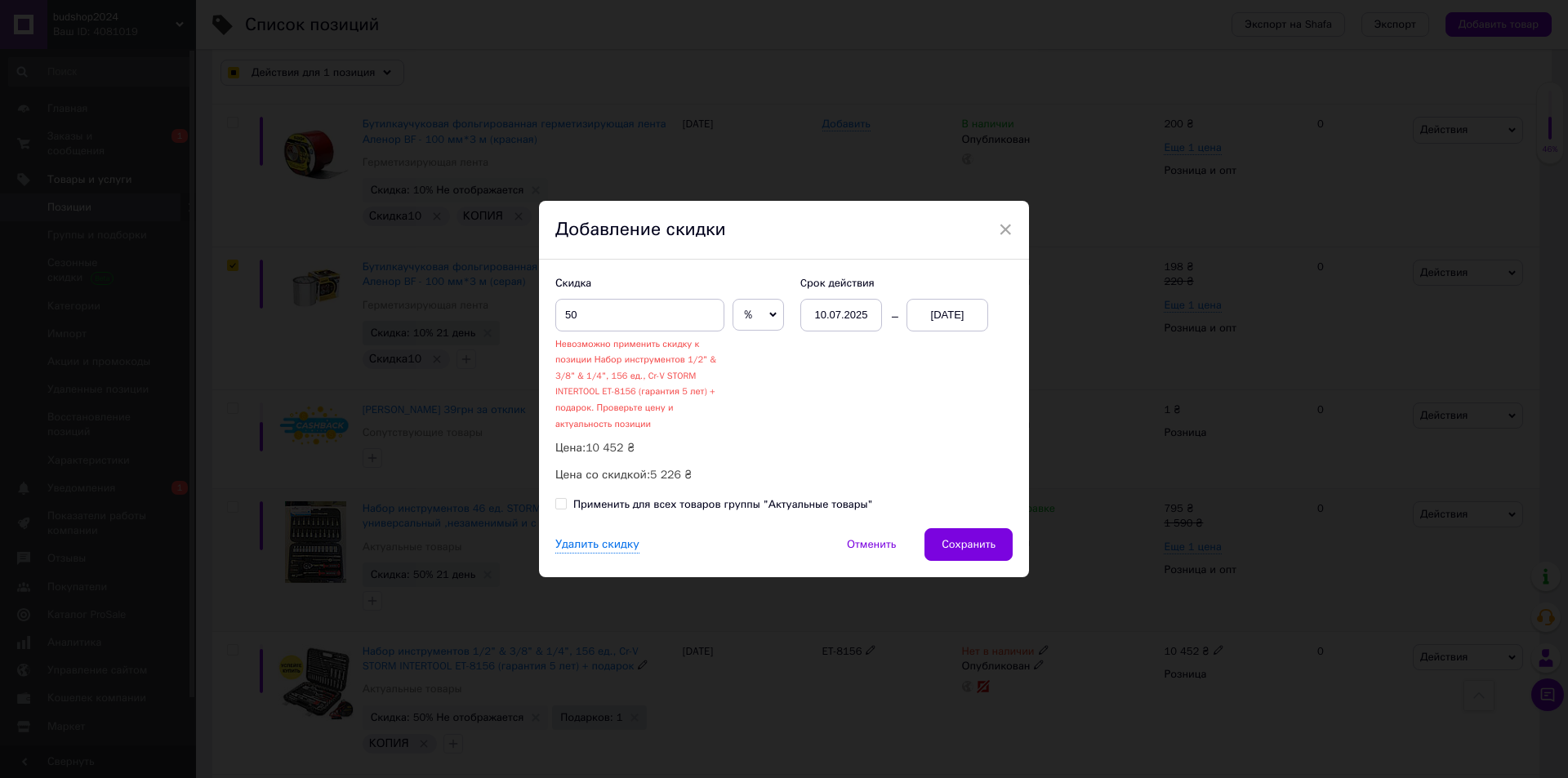 checkbox on "true" 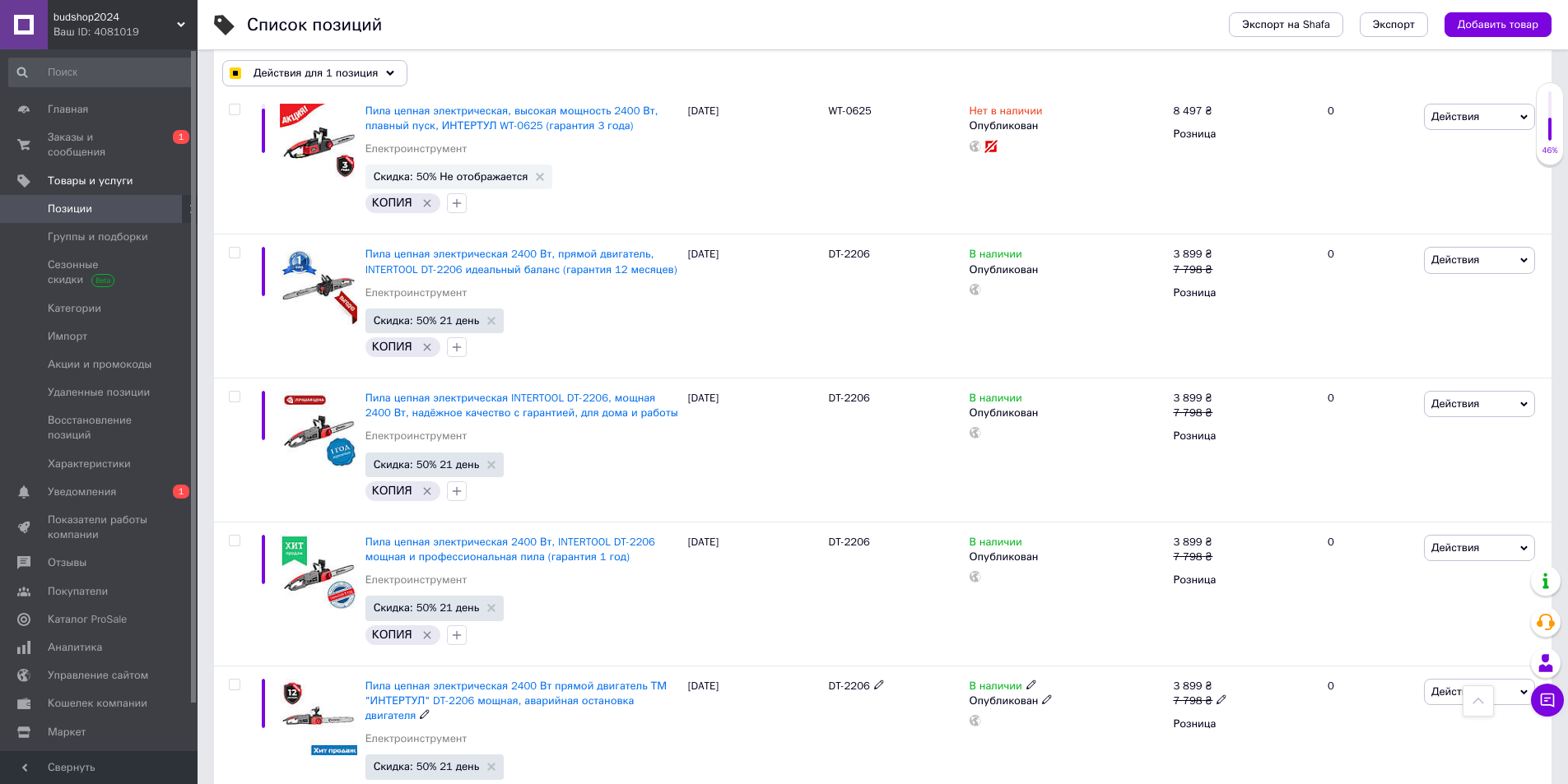 scroll, scrollTop: 13875, scrollLeft: 0, axis: vertical 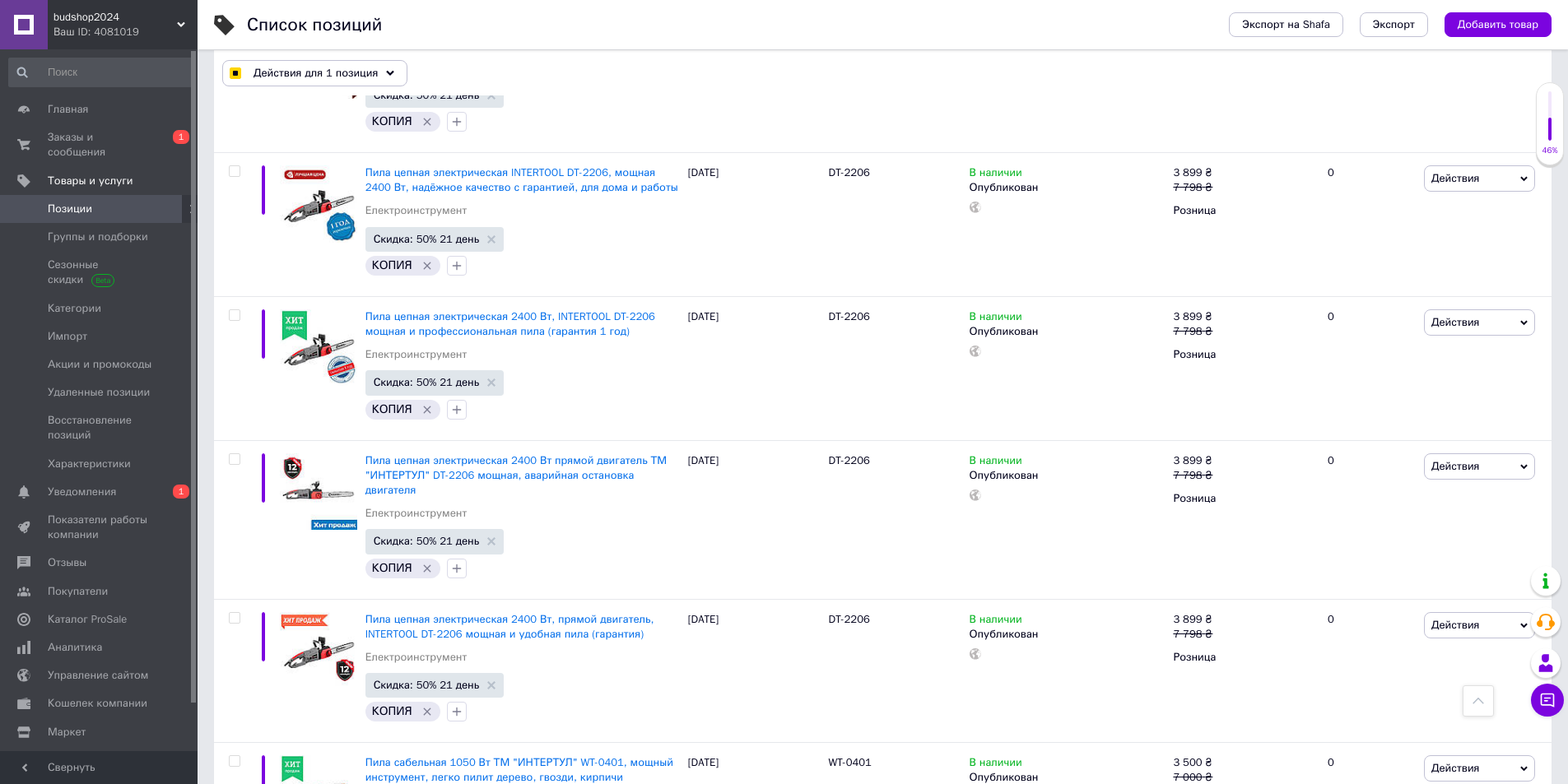 click on "2" at bounding box center [269, 1064] 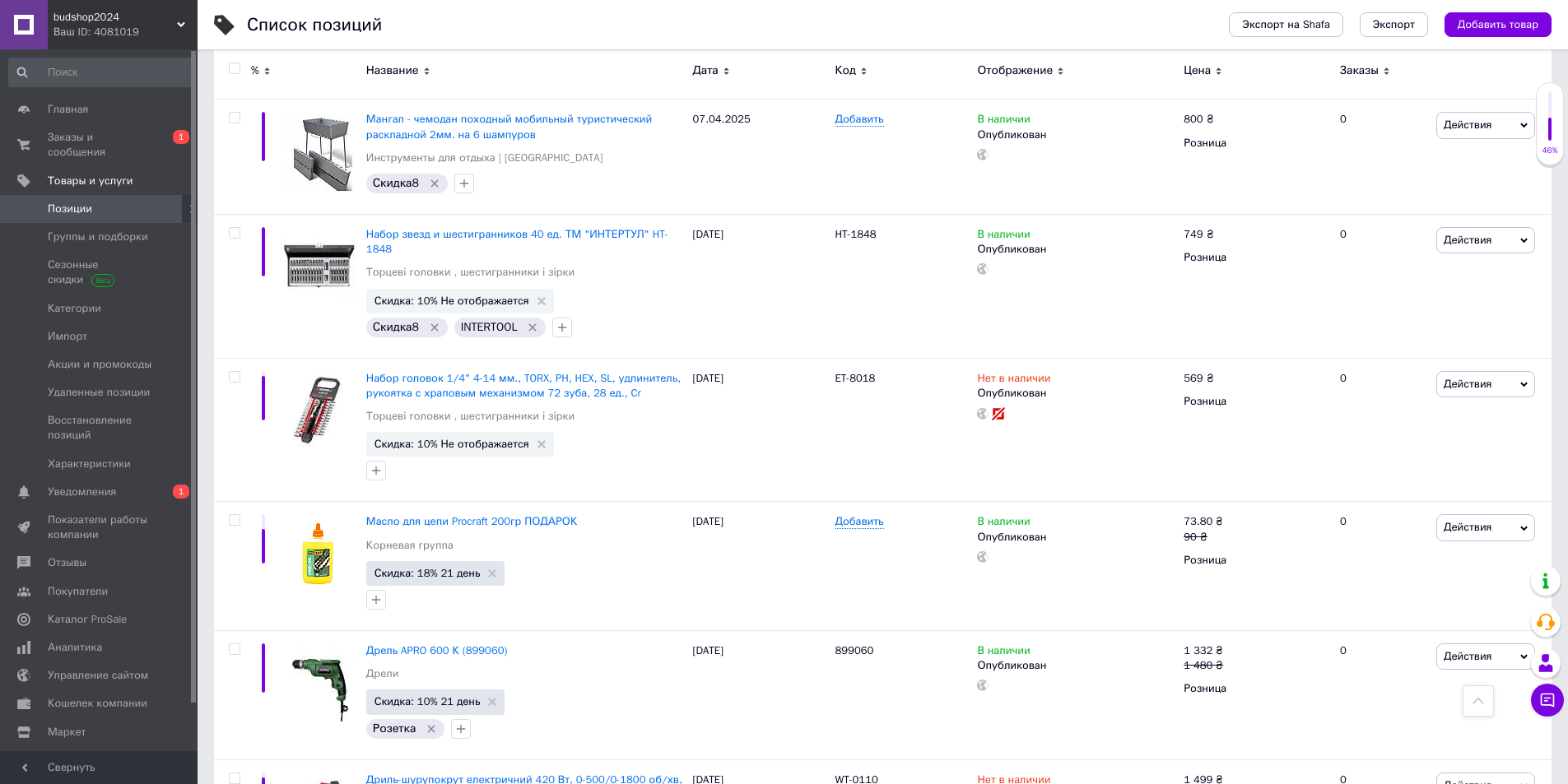 scroll, scrollTop: 12189, scrollLeft: 0, axis: vertical 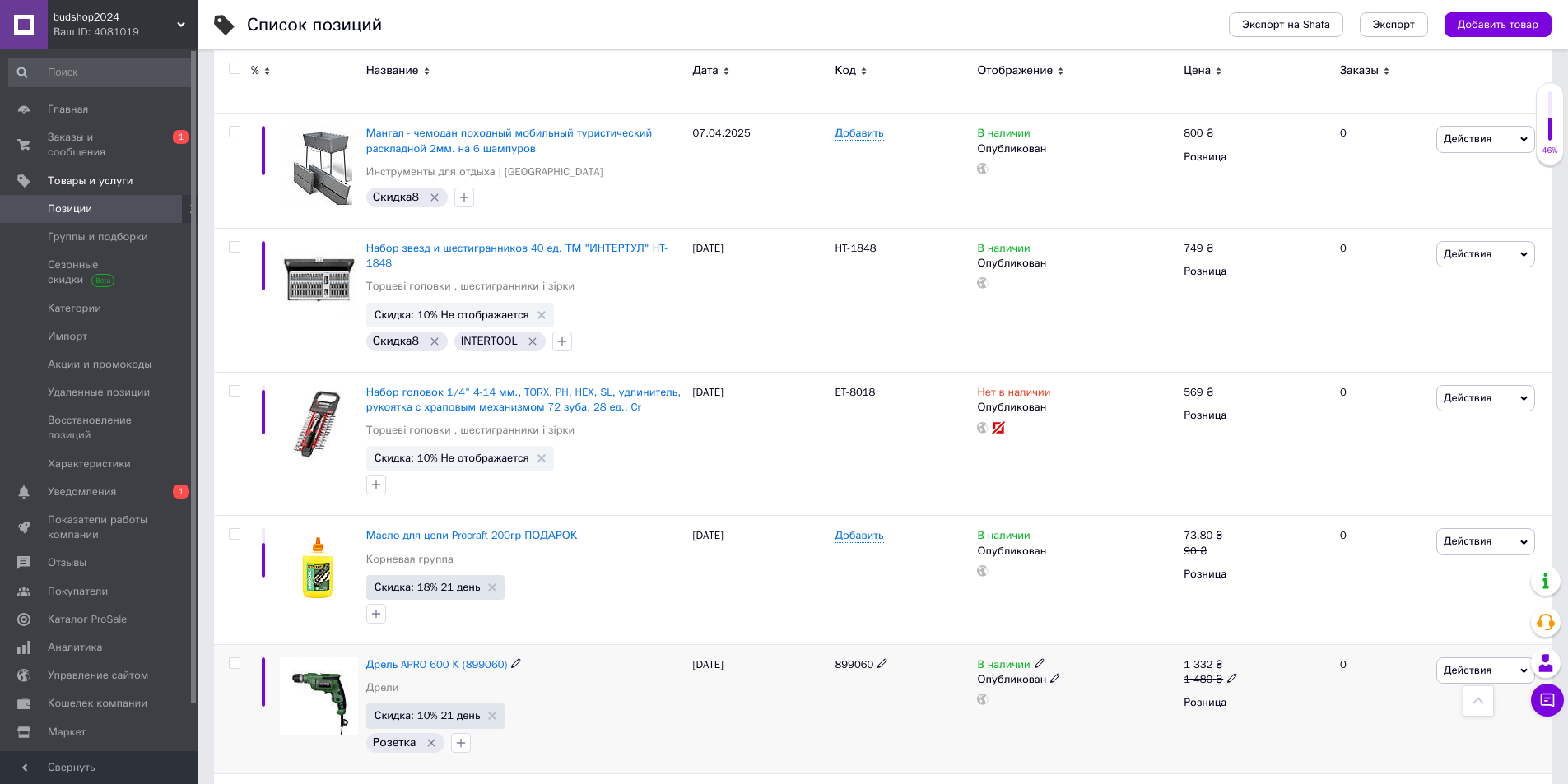 click 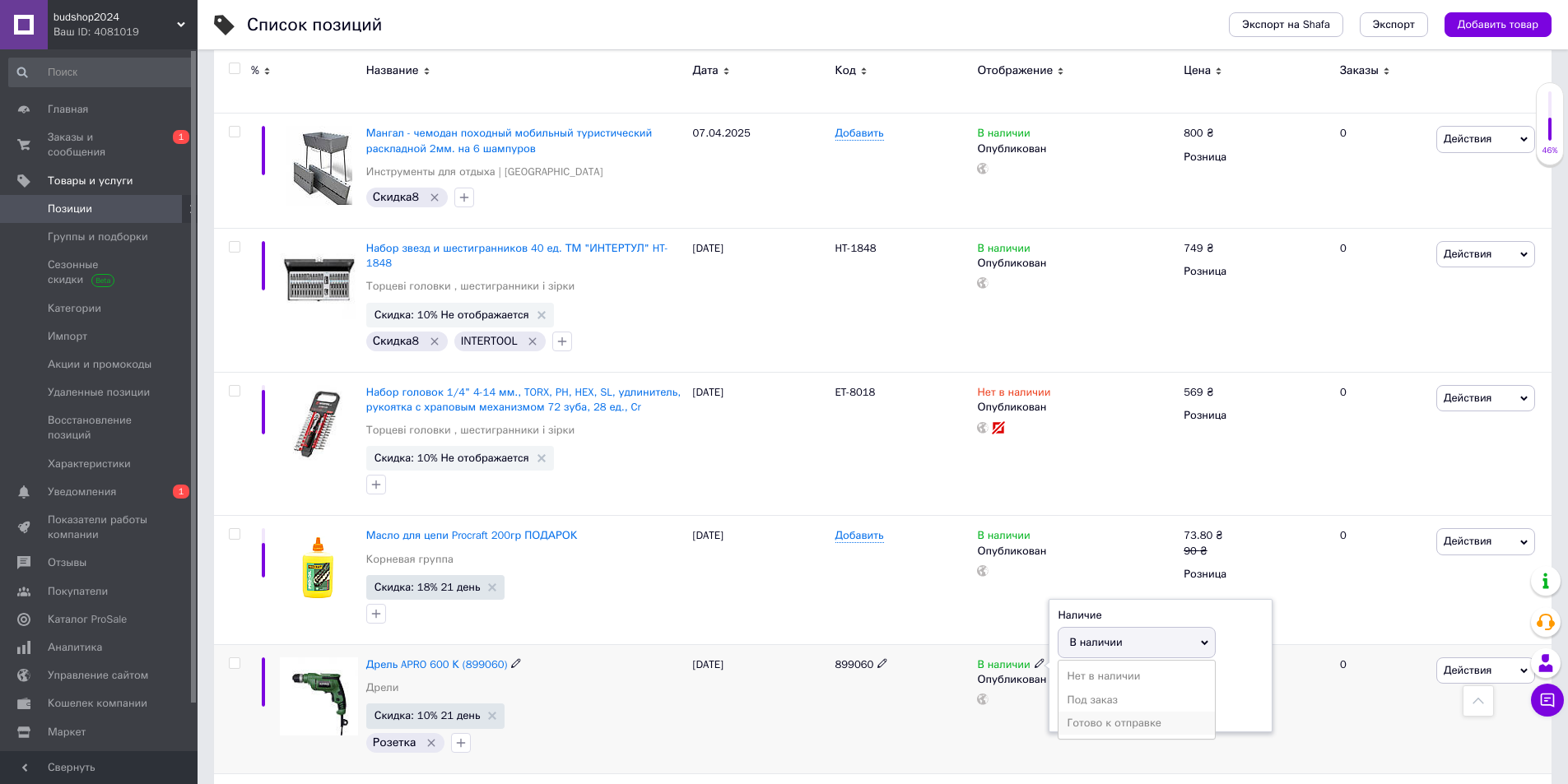 click on "Готово к отправке" at bounding box center (1137, 723) 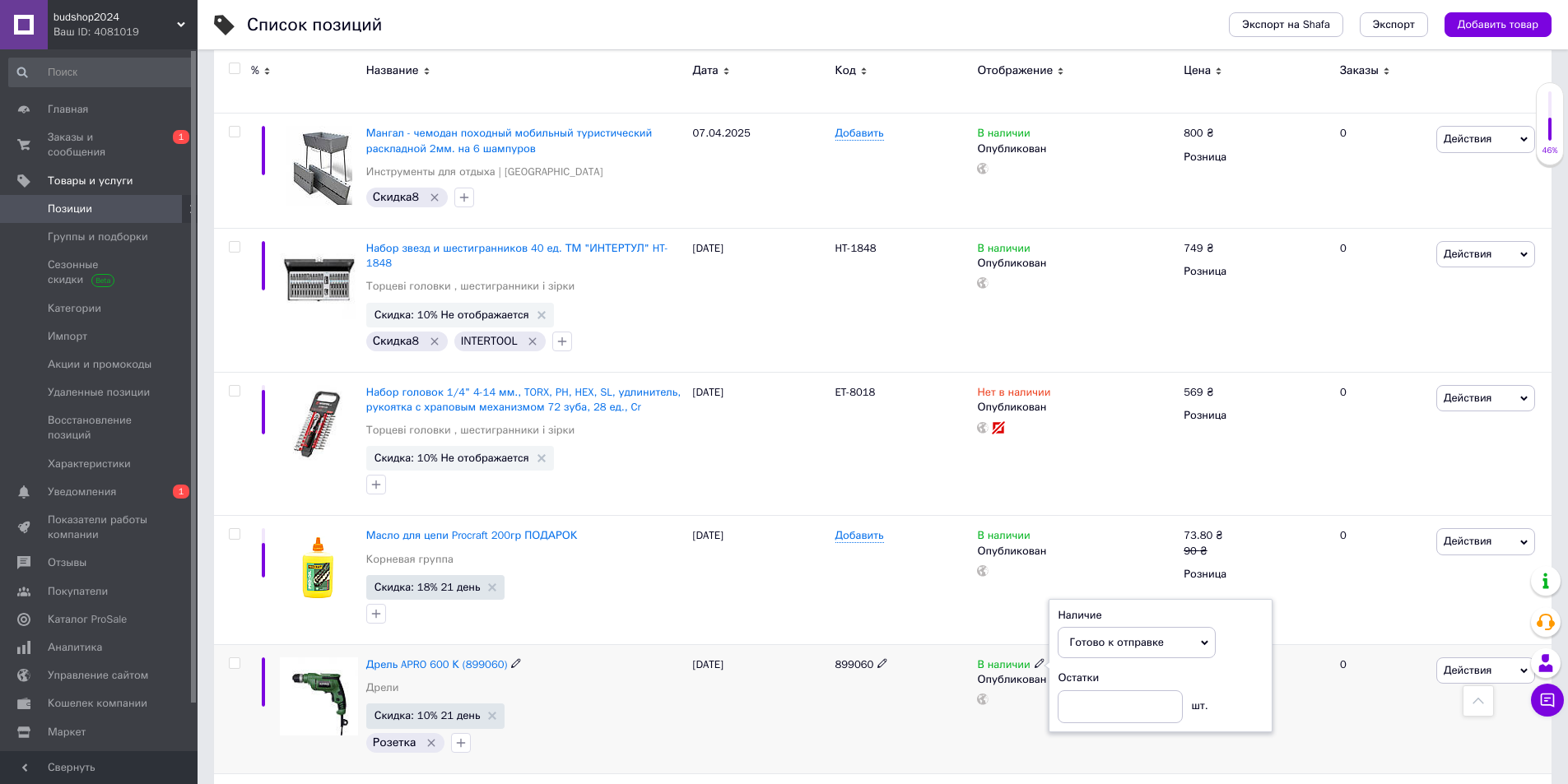 click on "899060" at bounding box center (902, 709) 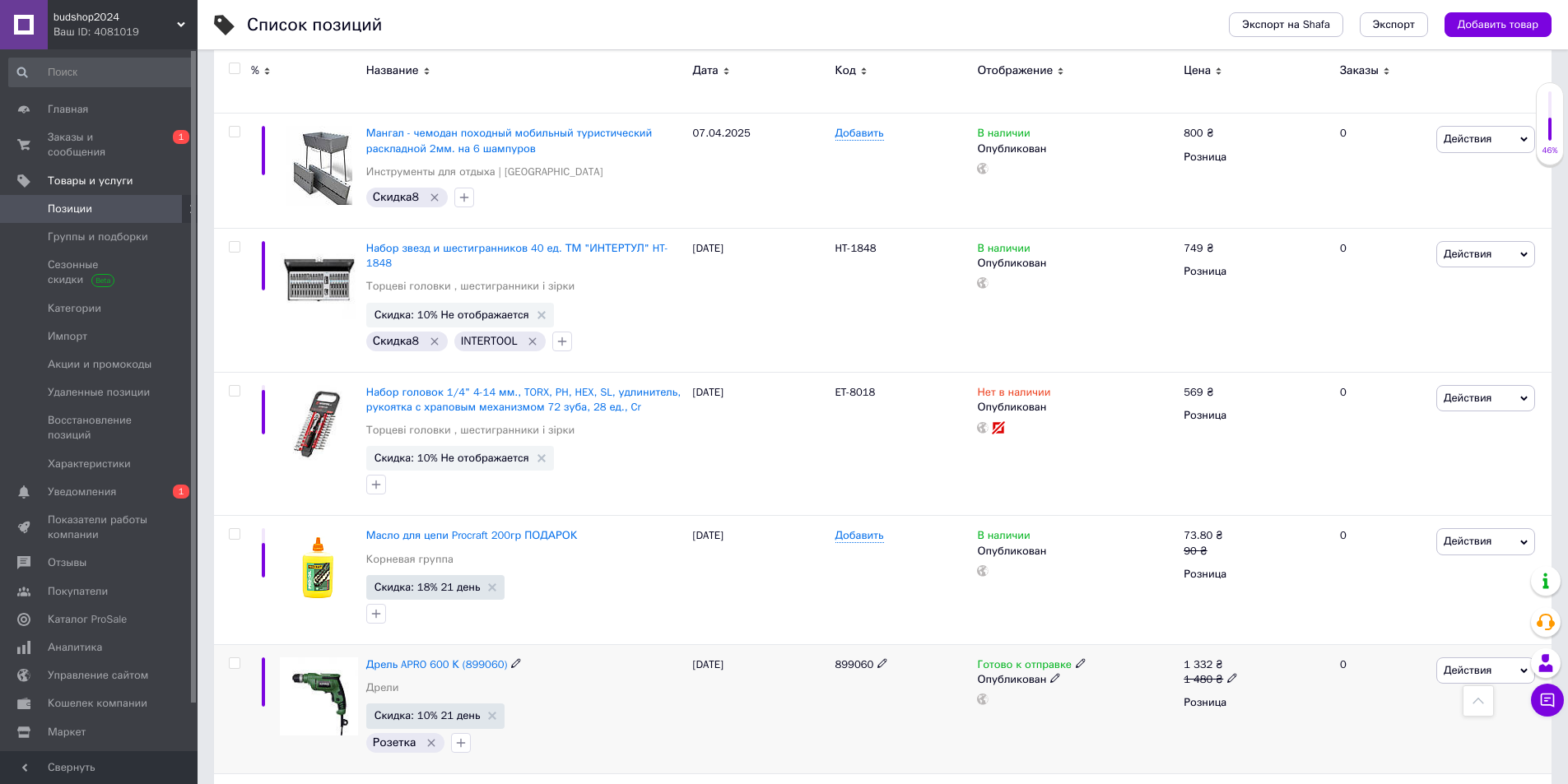 click at bounding box center [234, 663] 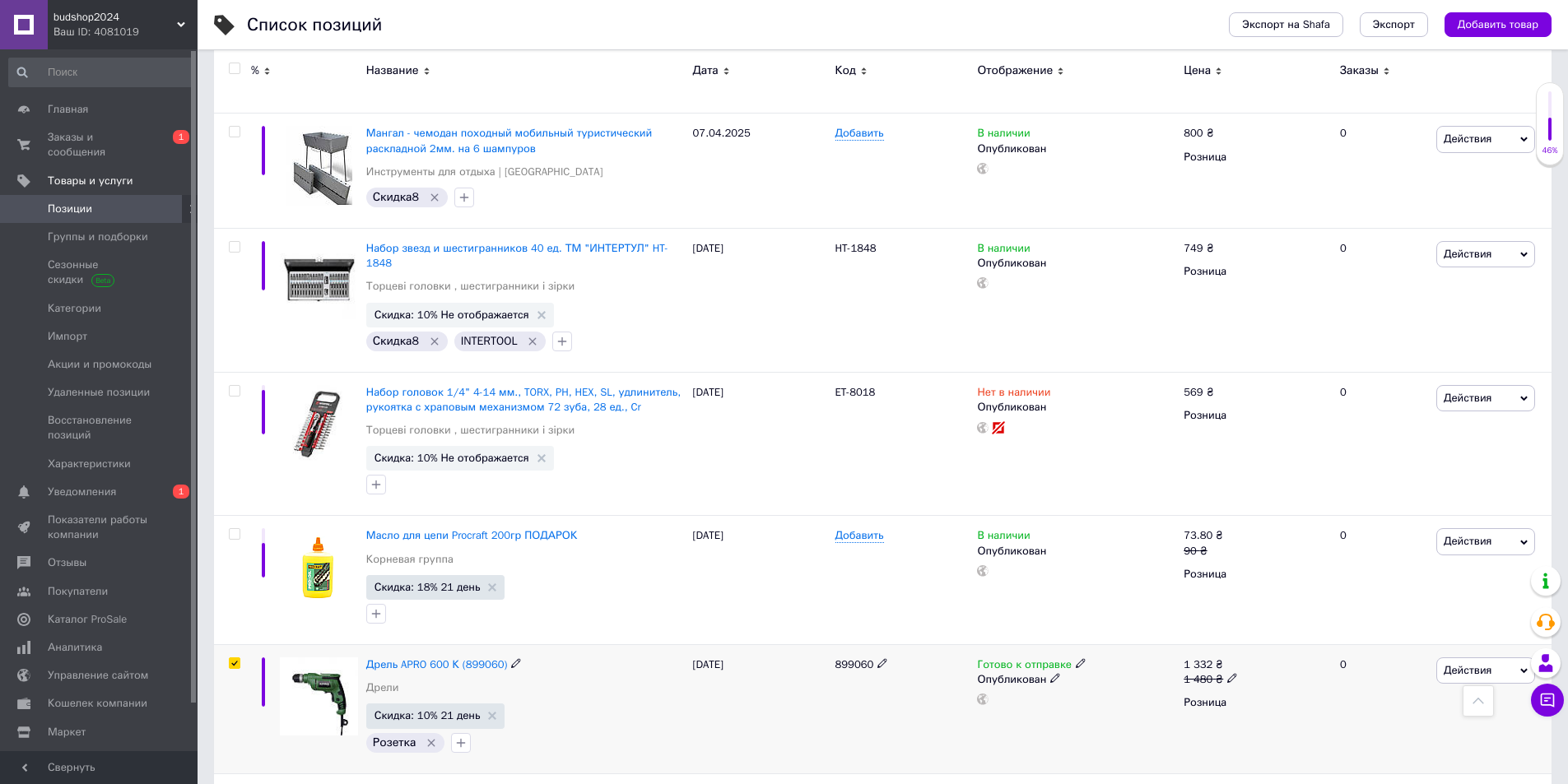 checkbox on "true" 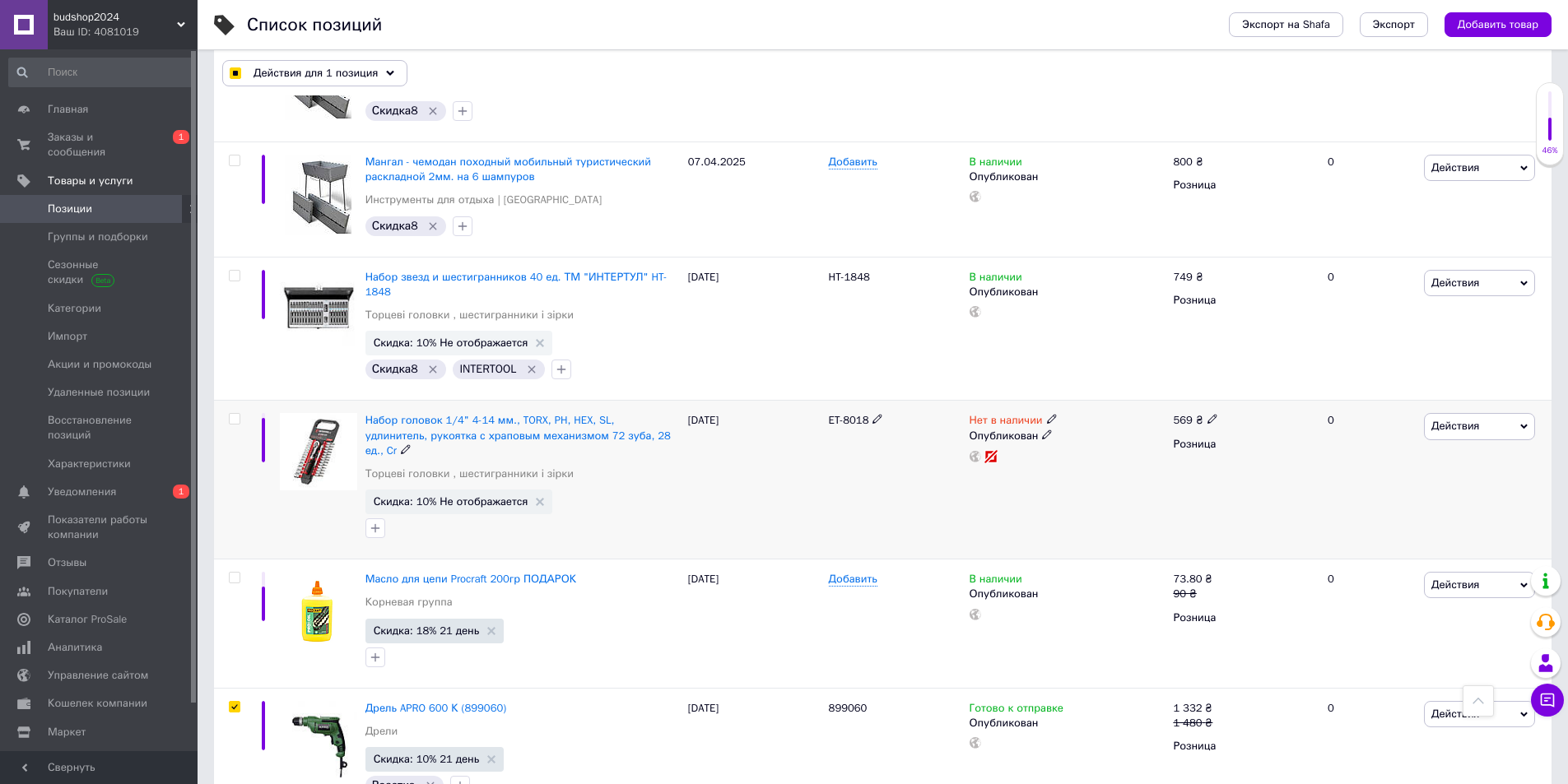 scroll, scrollTop: 12203, scrollLeft: 0, axis: vertical 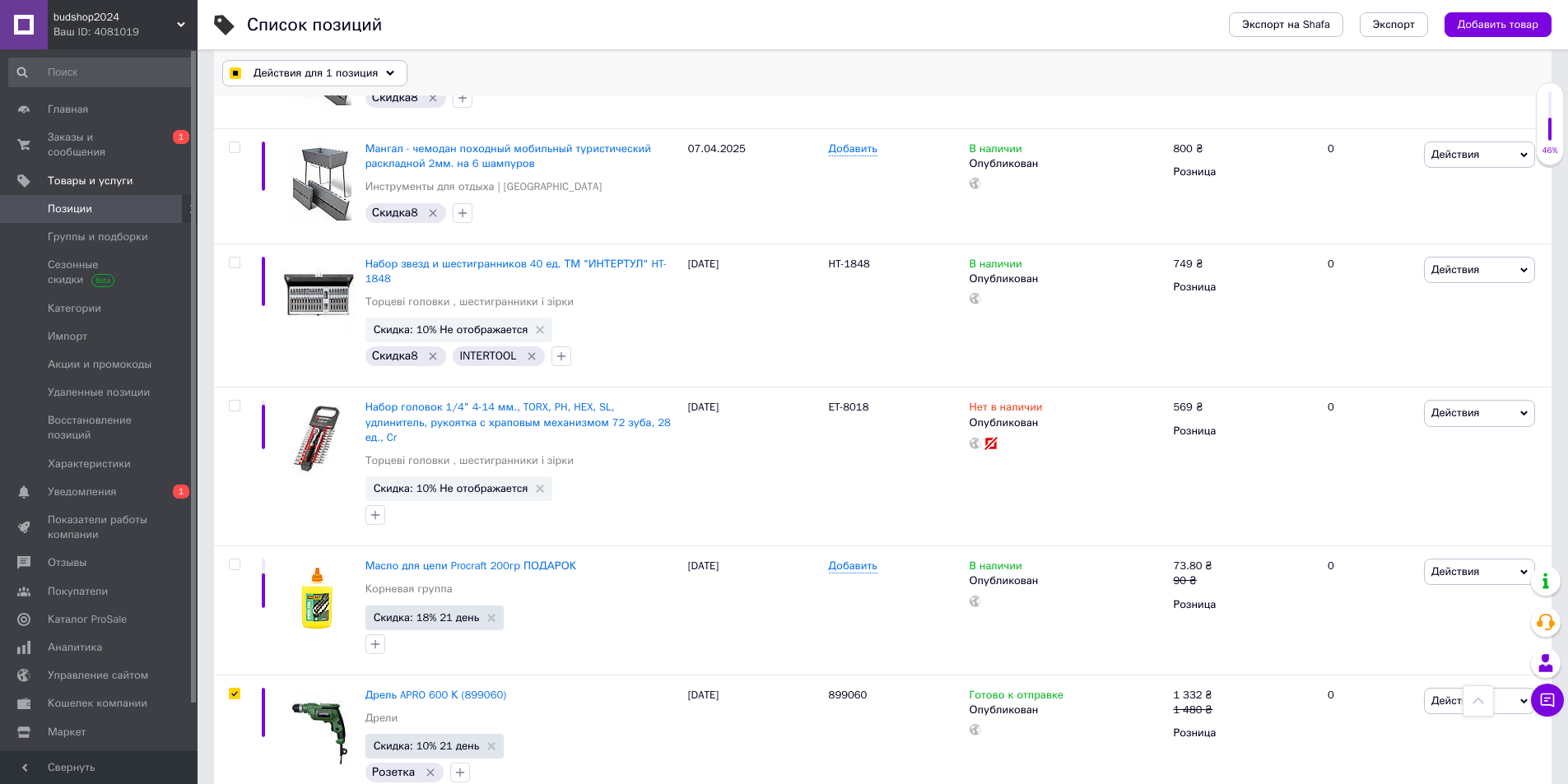 click on "Действия для 1 позиция" at bounding box center (315, 73) 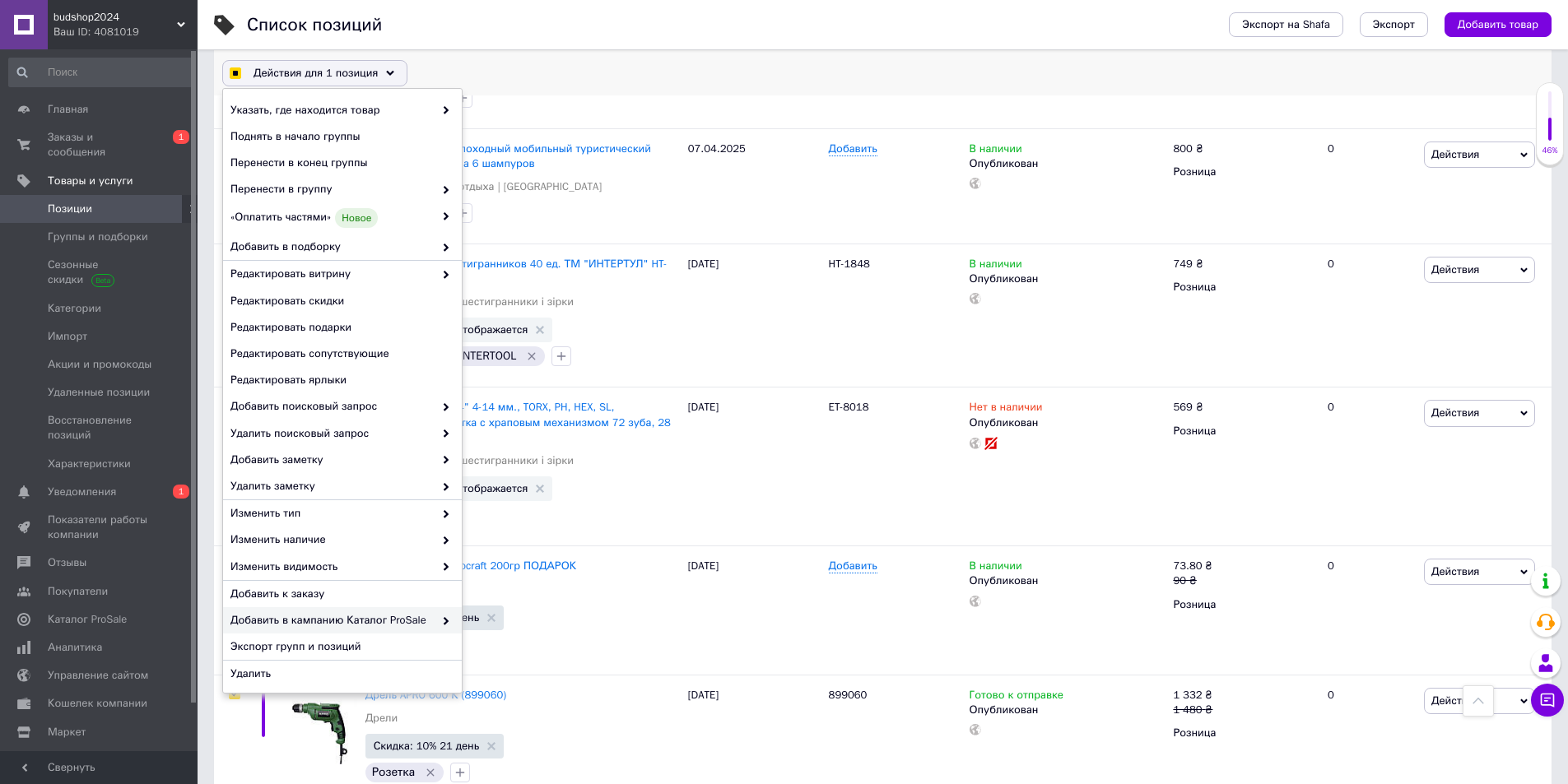 checkbox on "true" 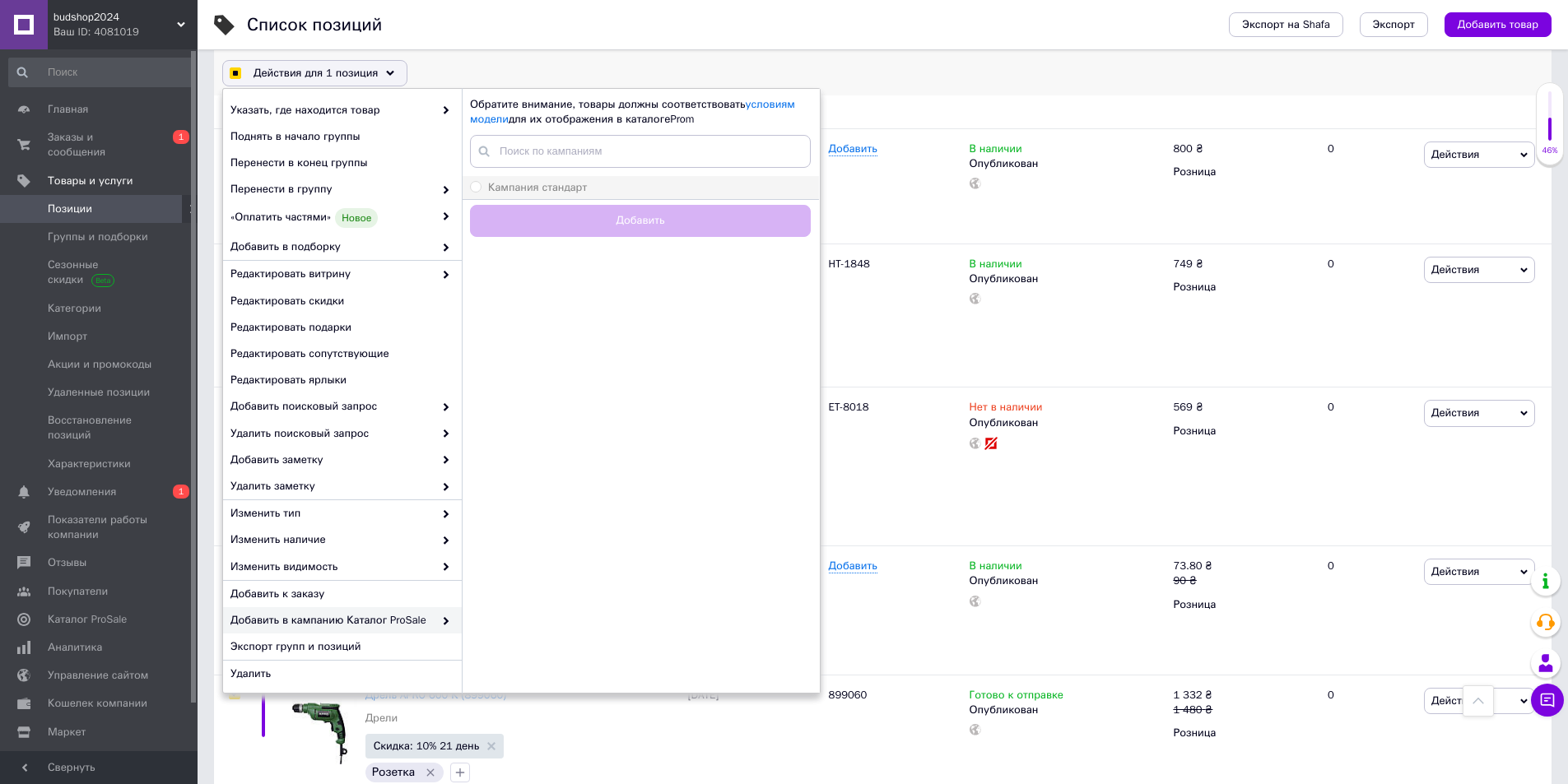 click on "Кампания стандарт" at bounding box center [537, 187] 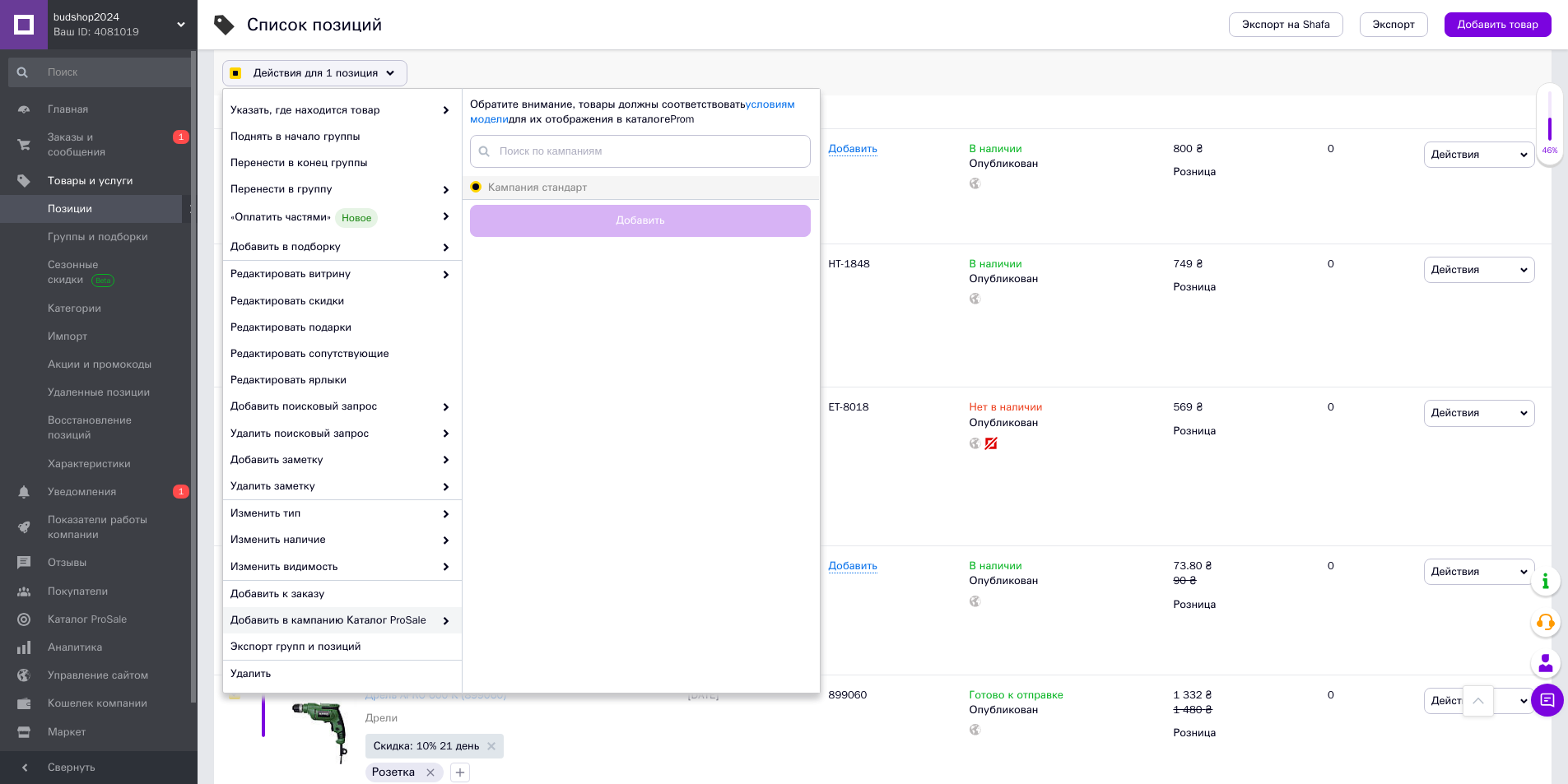 click on "Кампания стандарт" at bounding box center [475, 186] 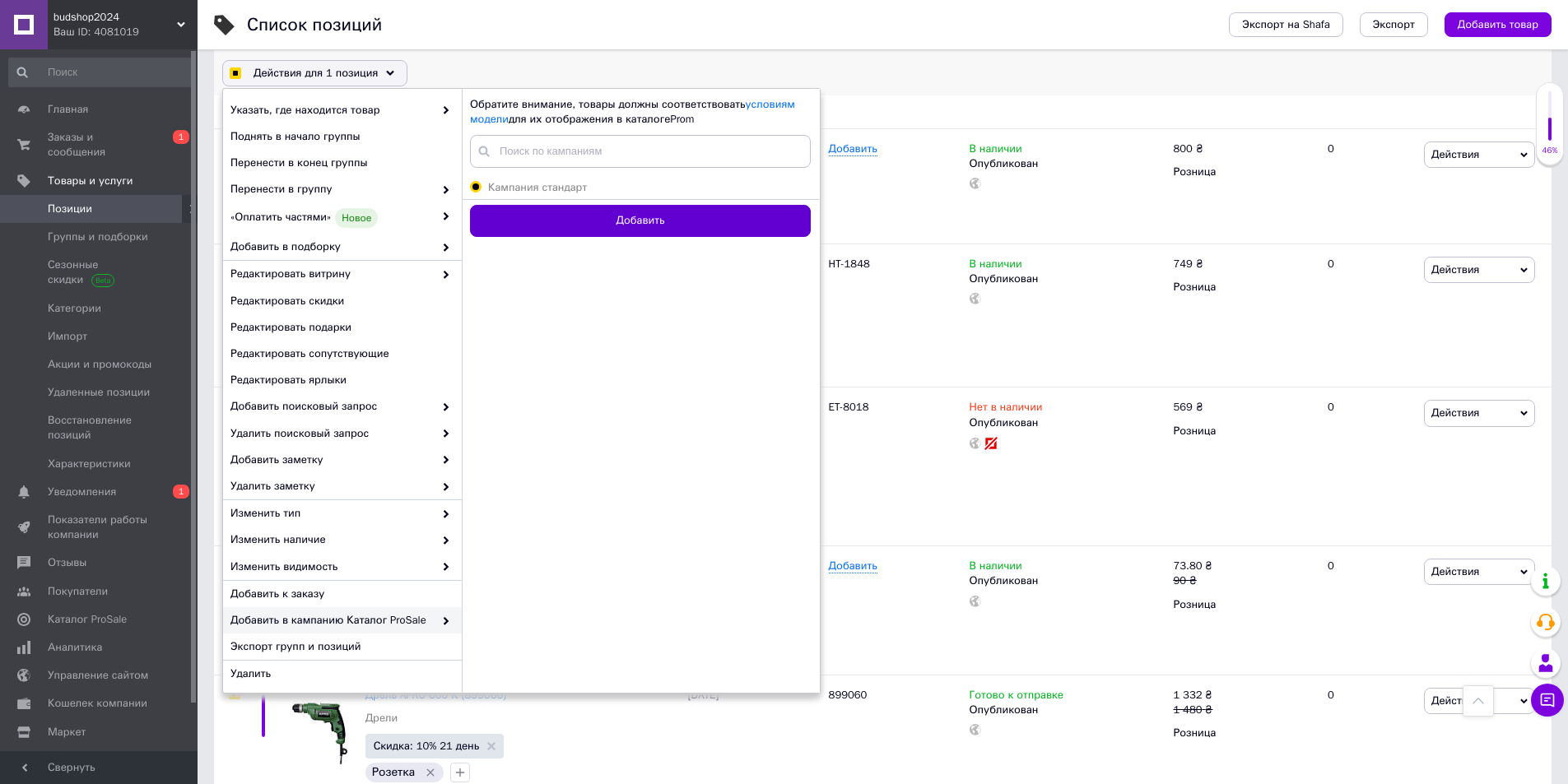 click on "Добавить" at bounding box center (640, 220) 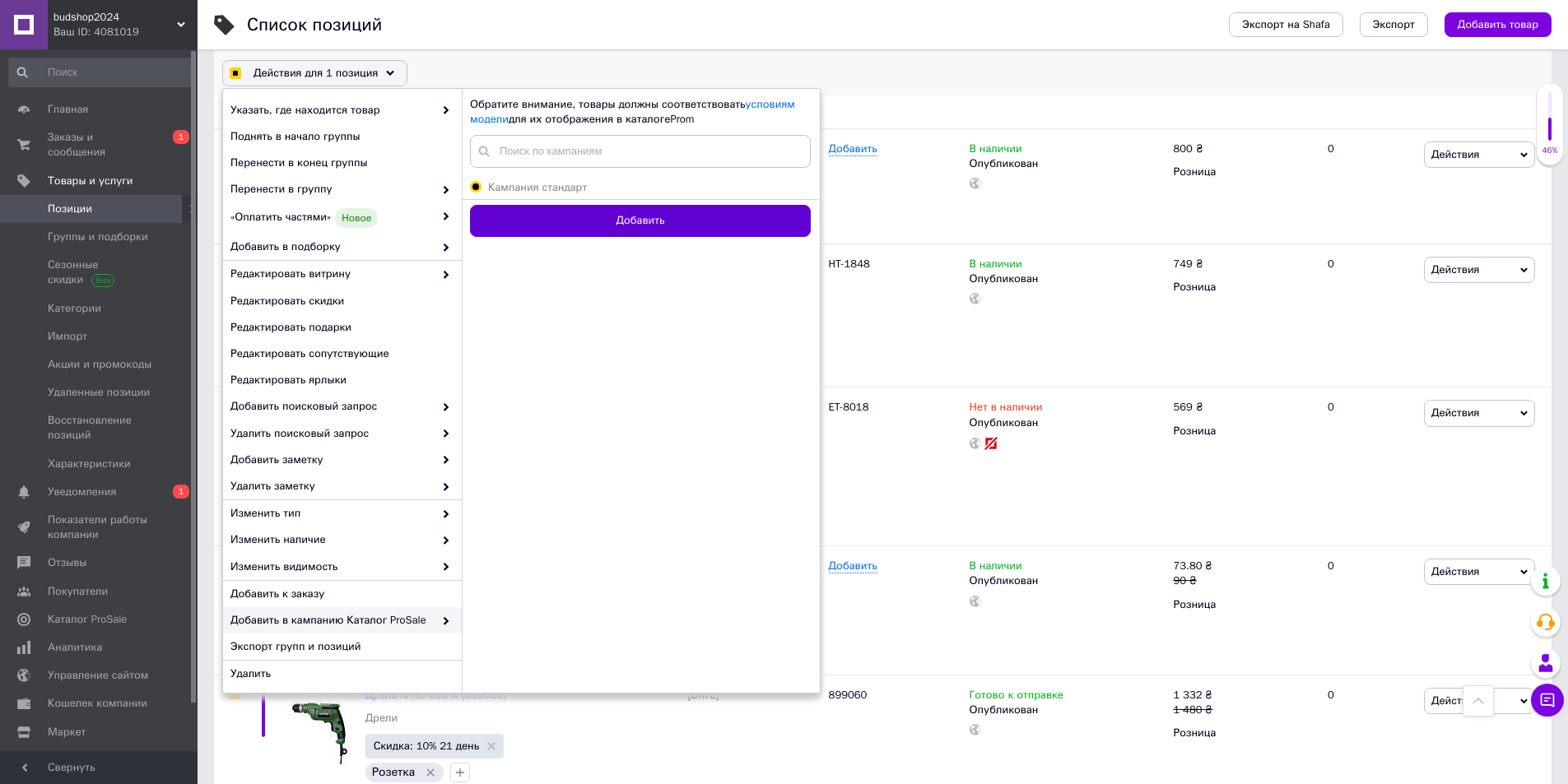checkbox on "true" 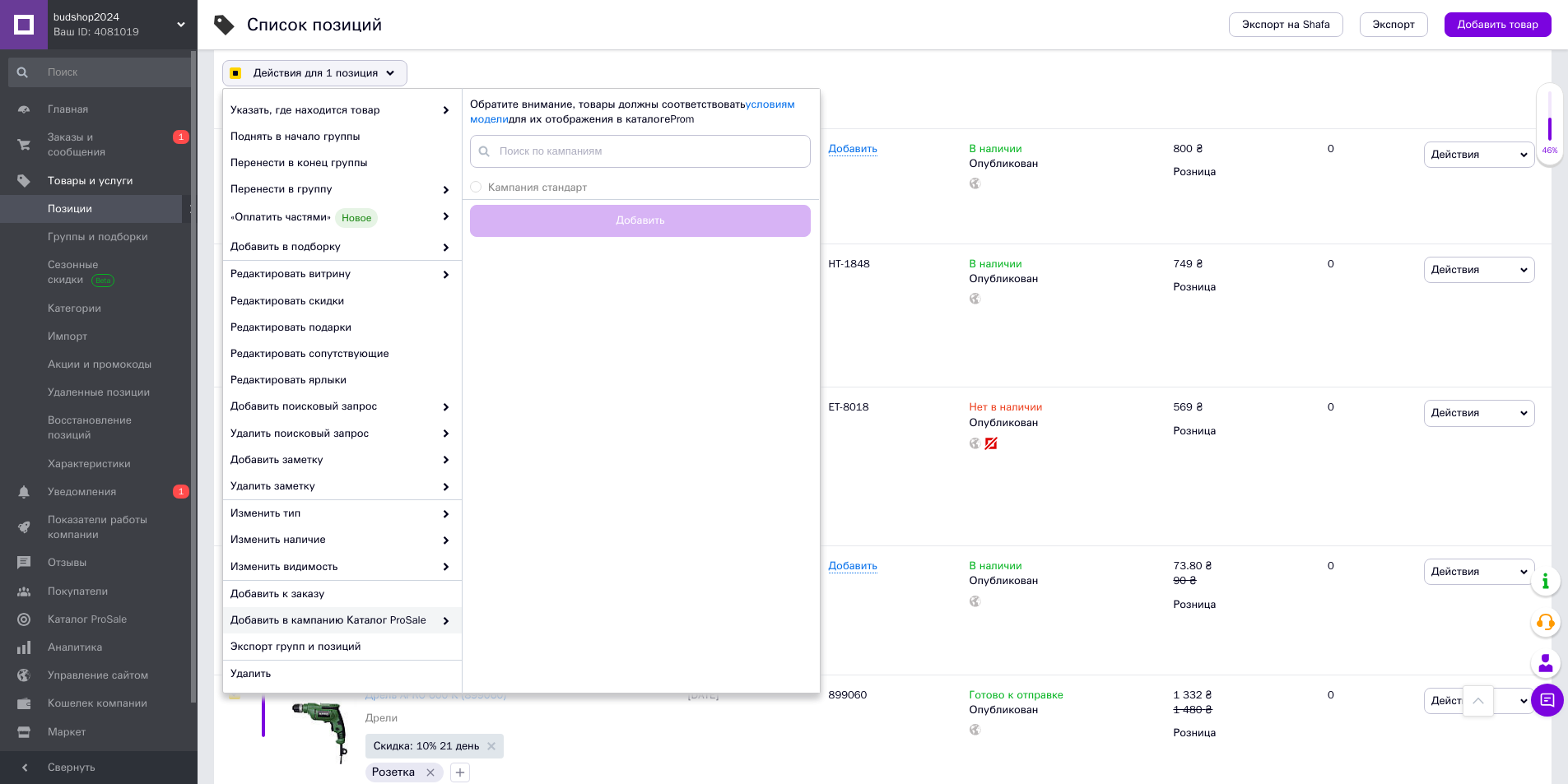 checkbox on "true" 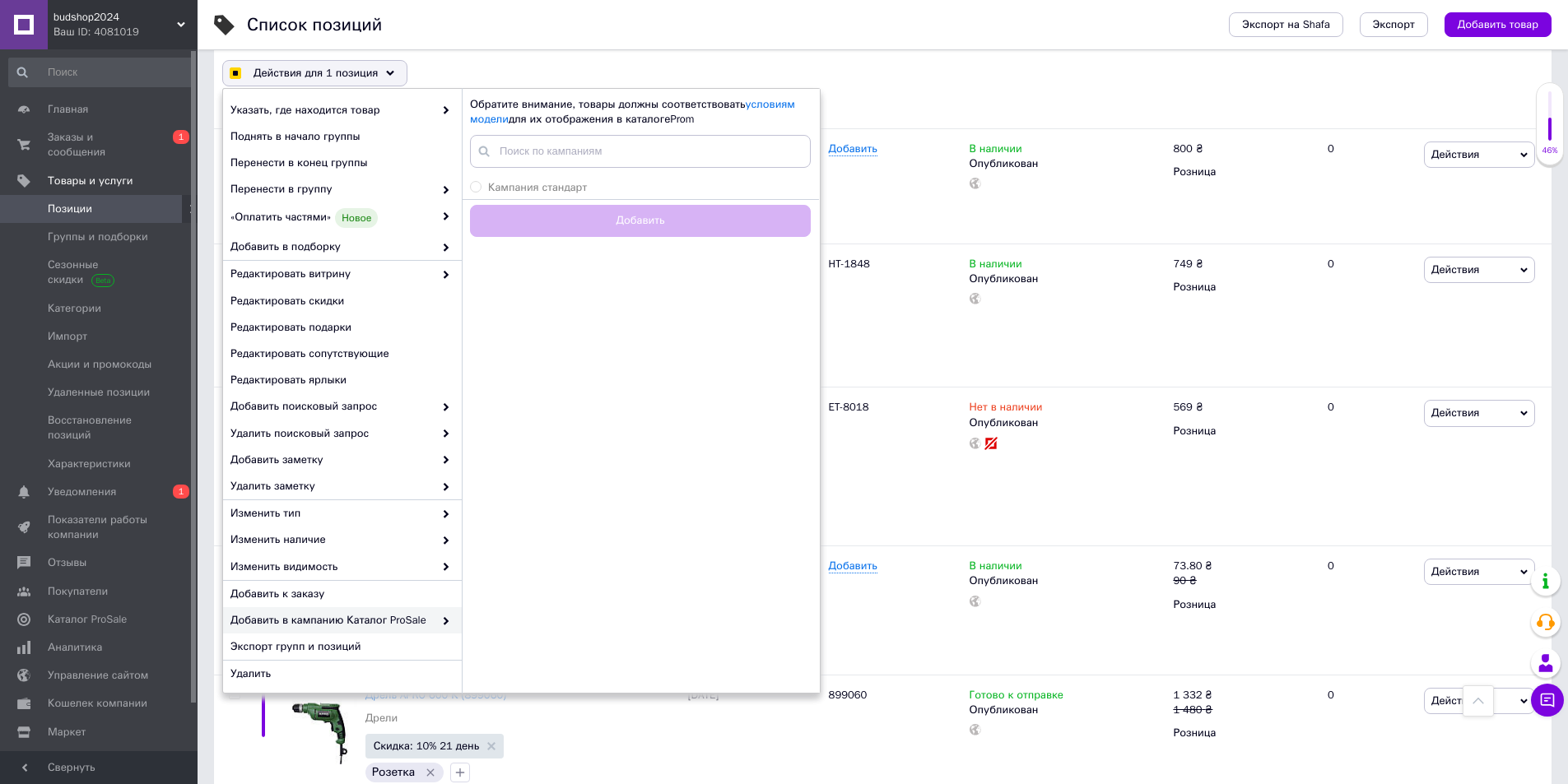 checkbox on "false" 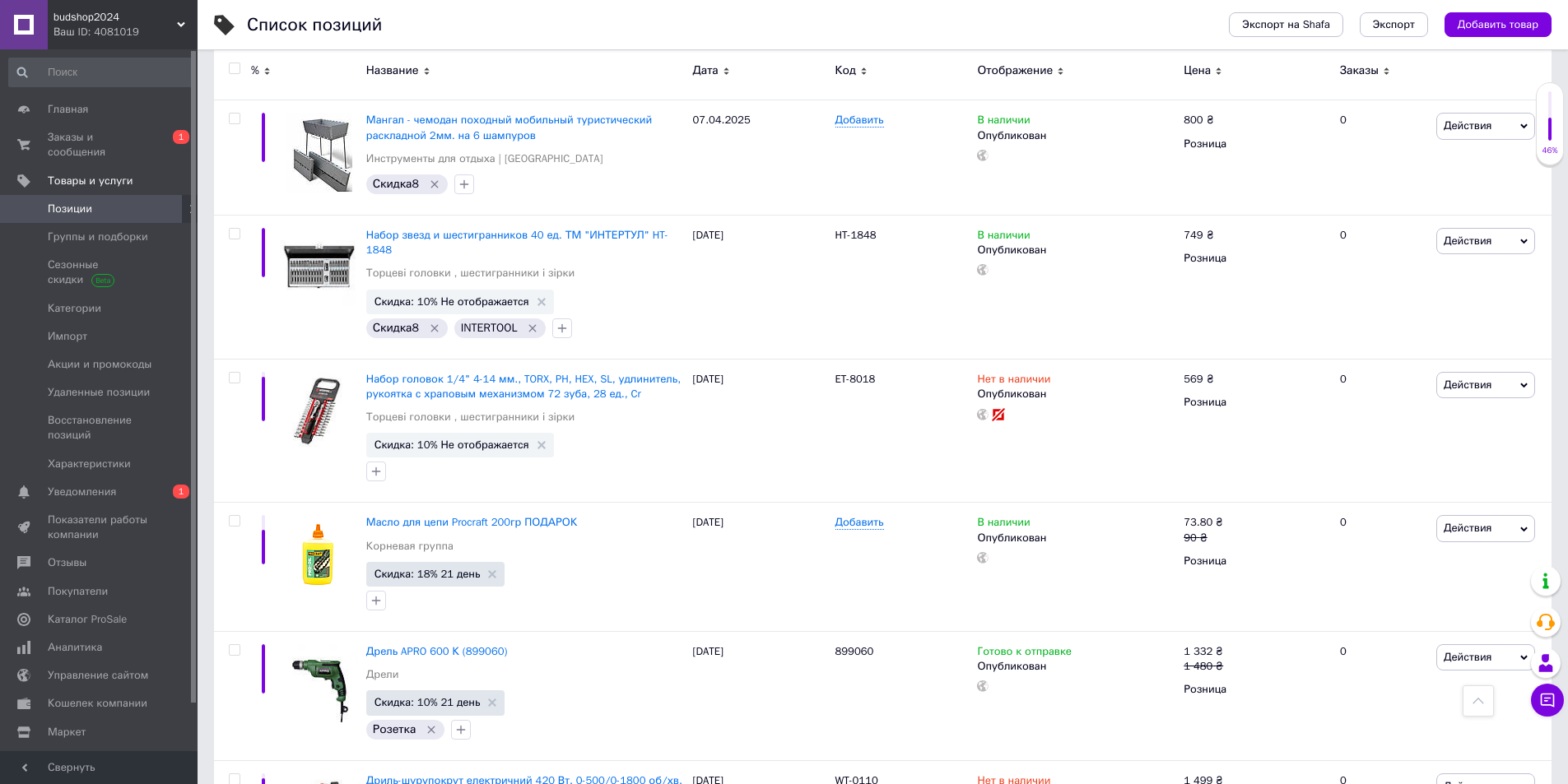 scroll, scrollTop: 12189, scrollLeft: 0, axis: vertical 